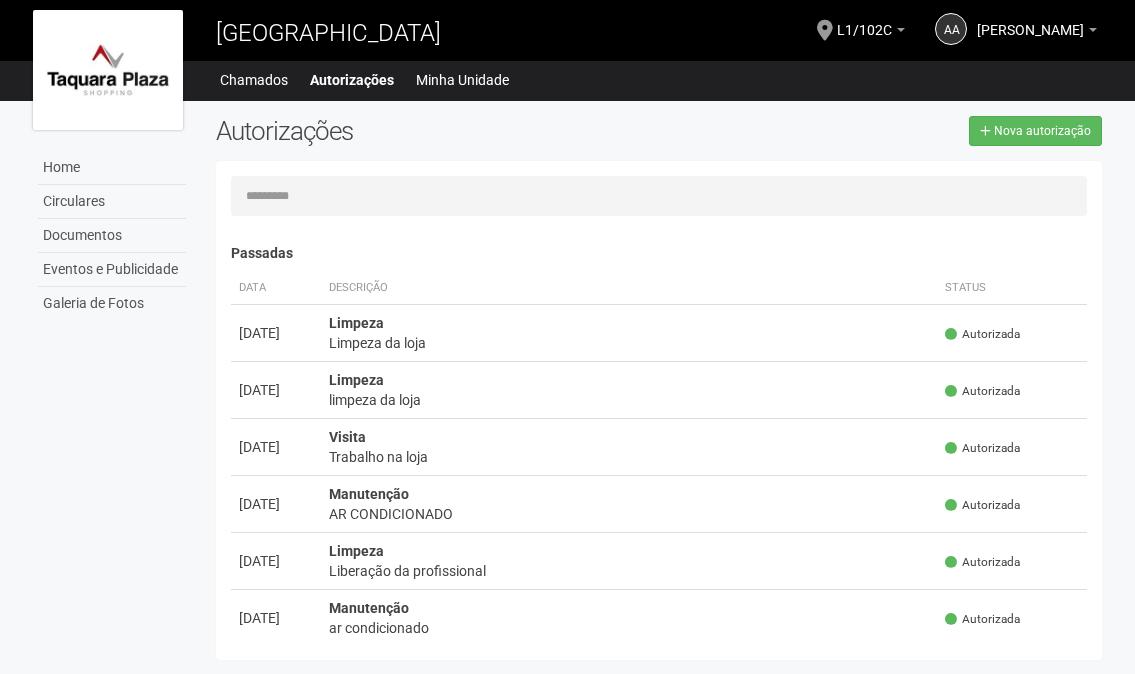 scroll, scrollTop: 0, scrollLeft: 0, axis: both 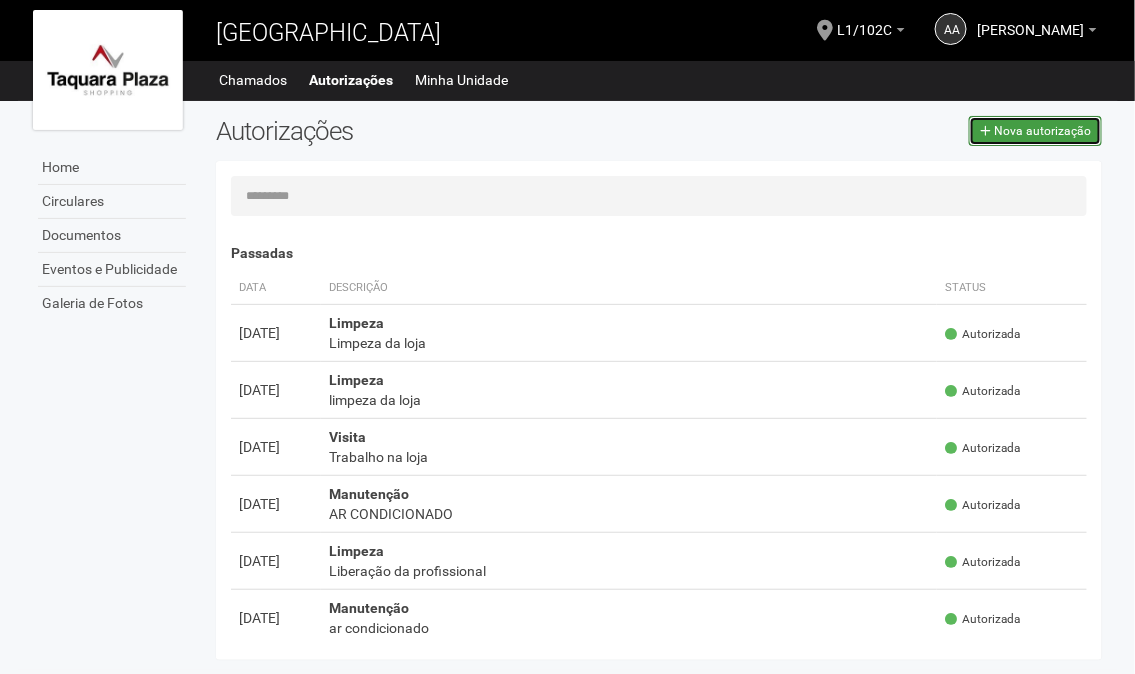 click on "Nova autorização" at bounding box center [1042, 131] 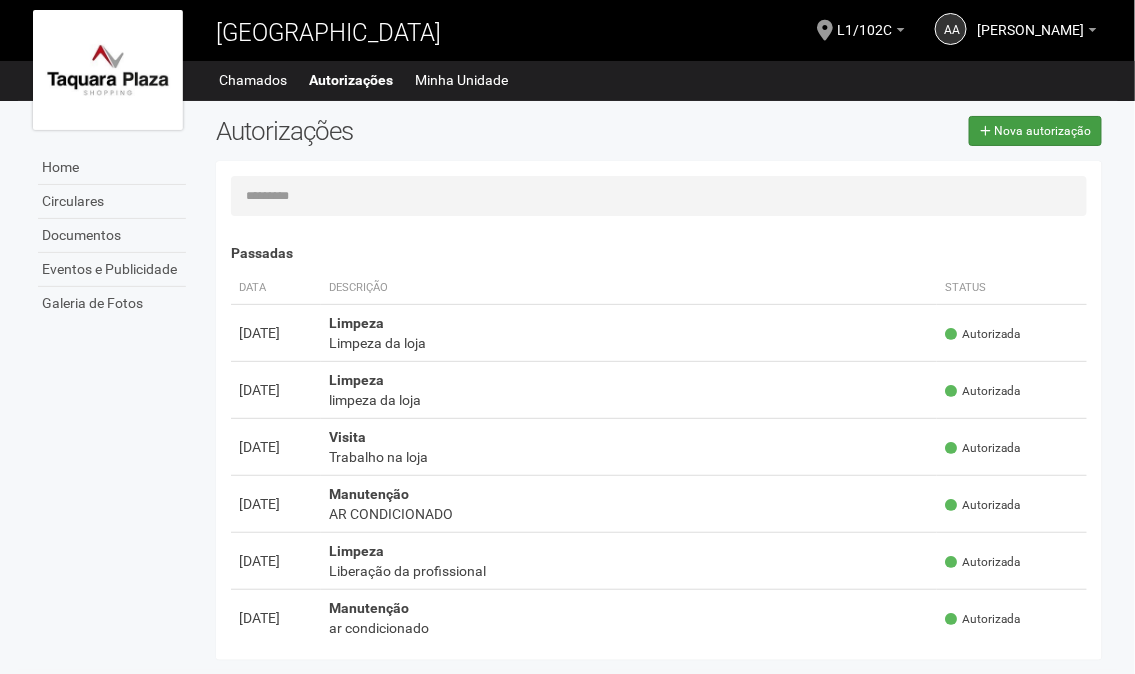 select on "**" 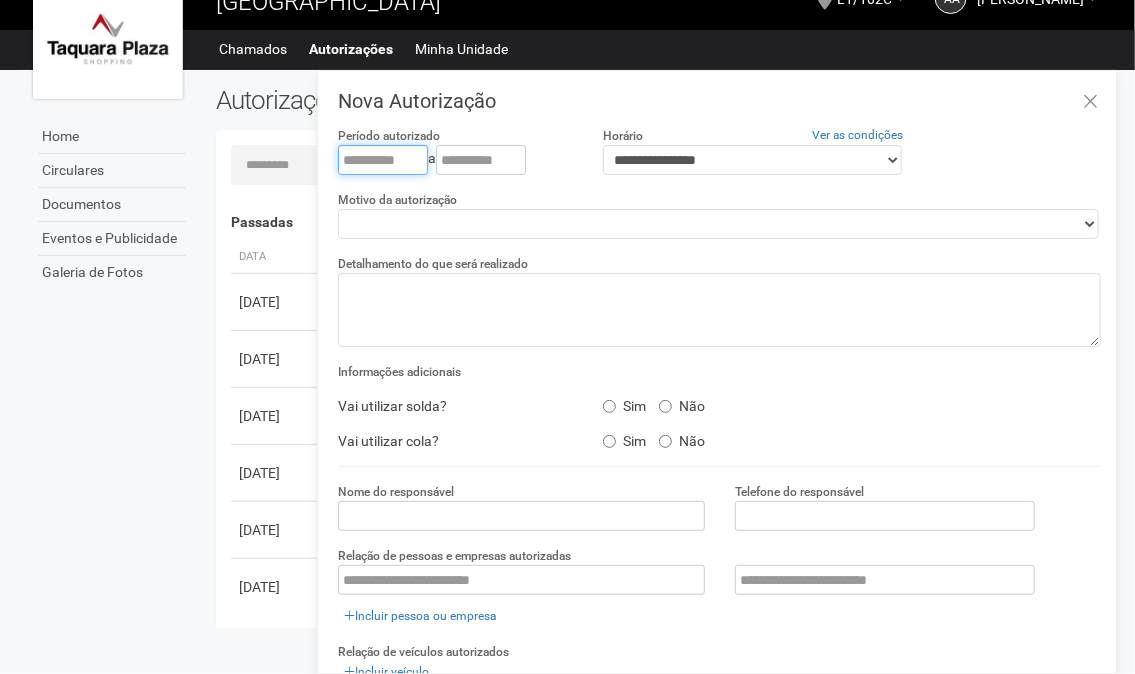 click at bounding box center [383, 160] 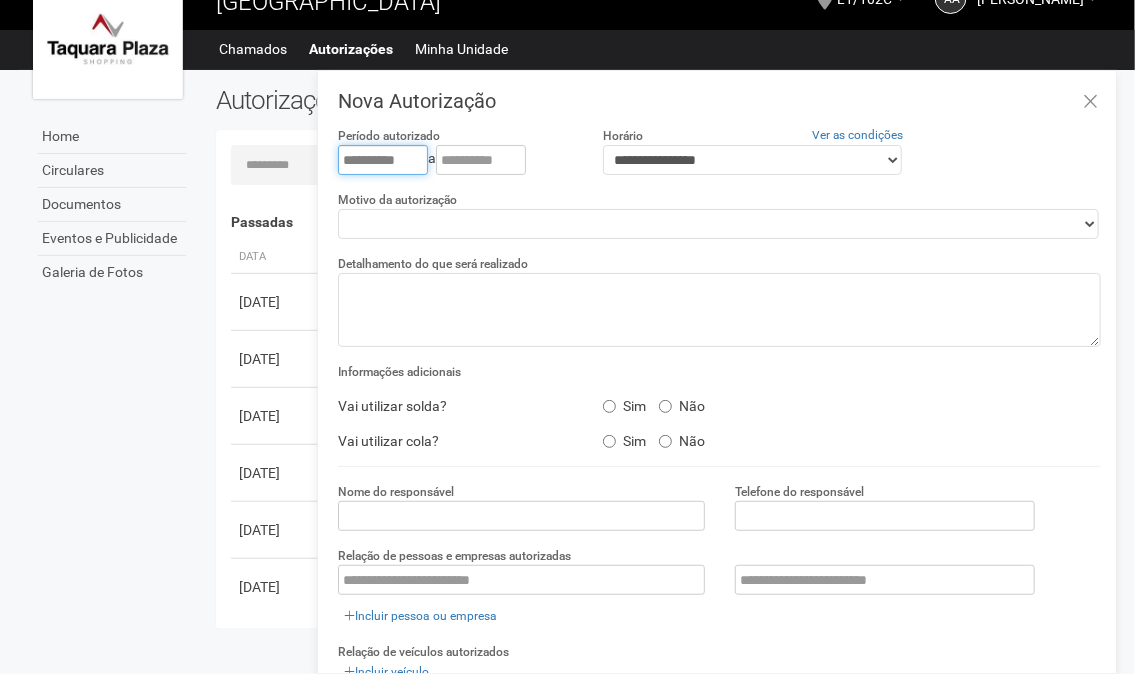 type on "**********" 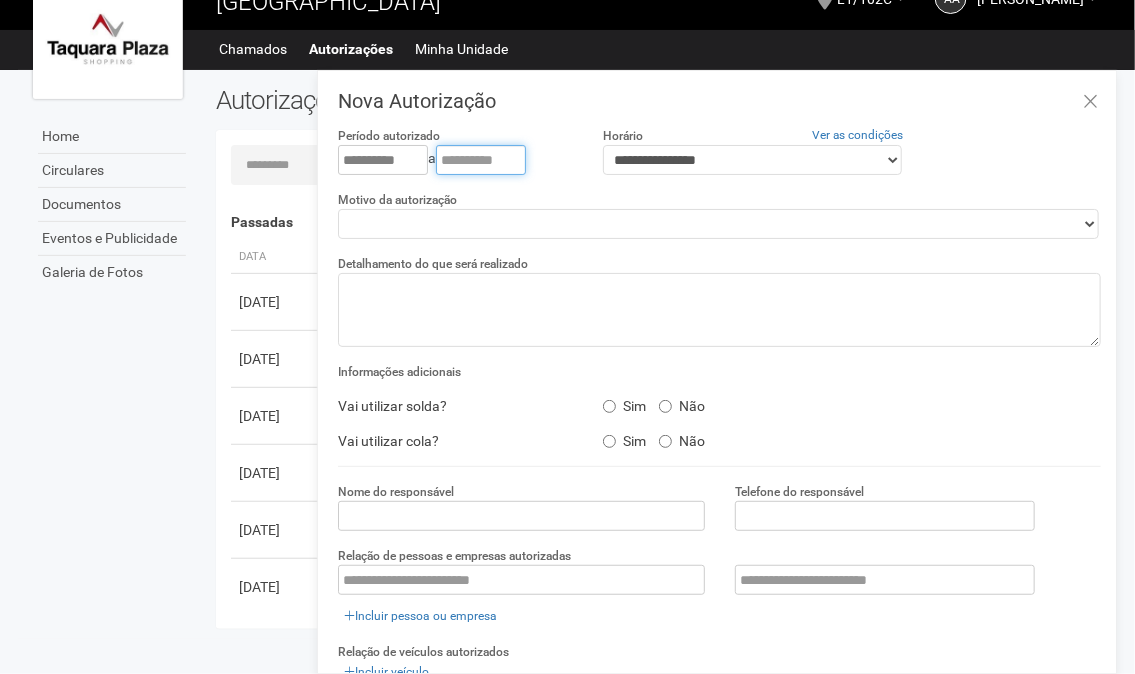 click at bounding box center [481, 160] 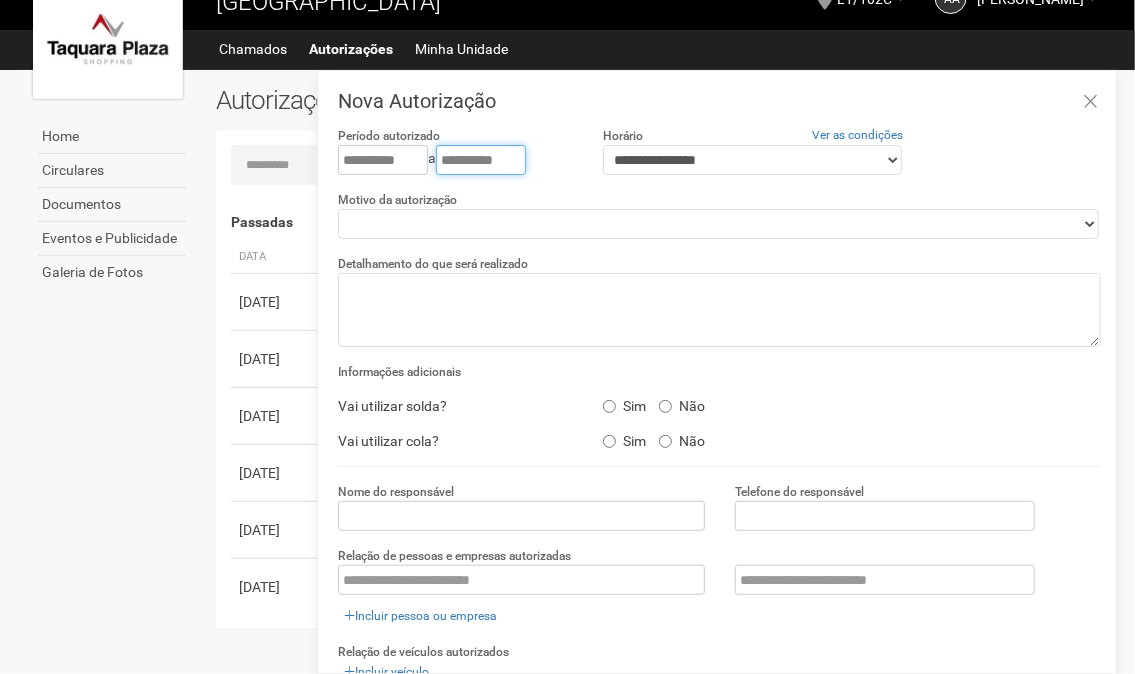 type on "**********" 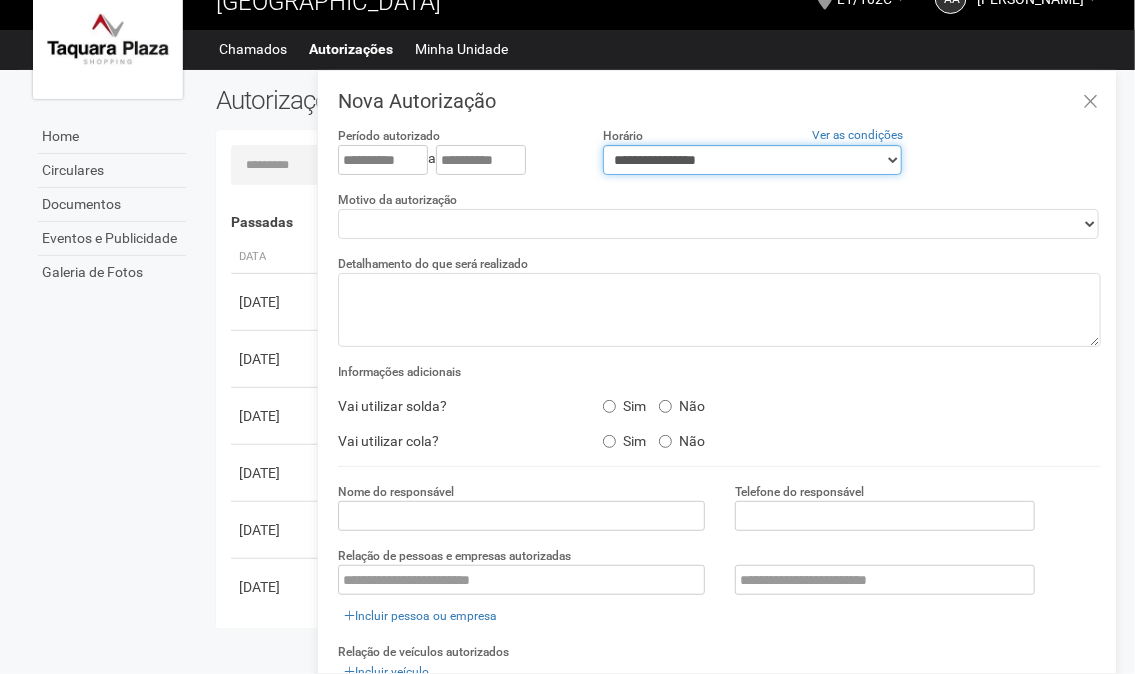 click on "**********" at bounding box center (752, 160) 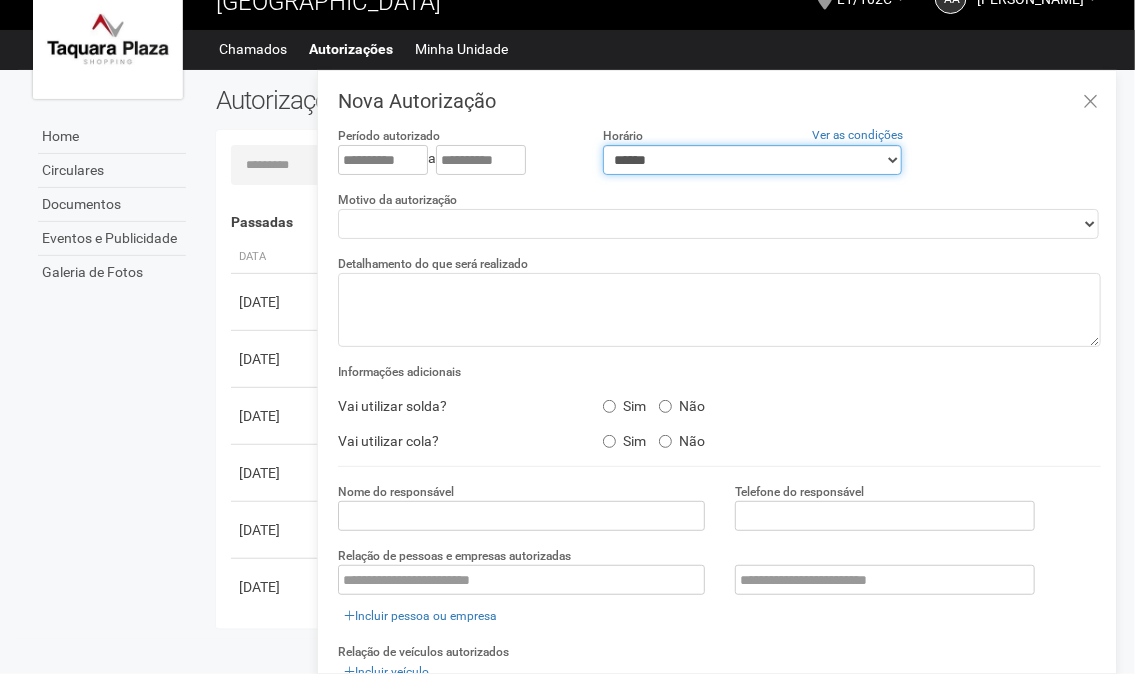 click on "**********" at bounding box center (752, 160) 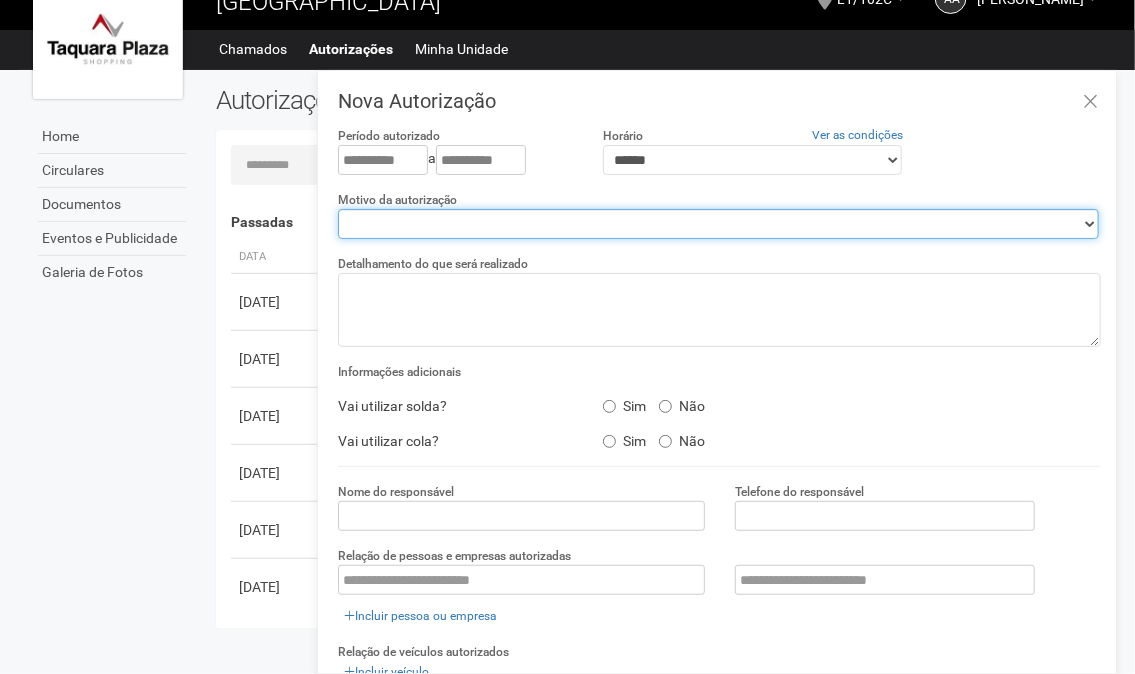 click on "**********" at bounding box center (718, 224) 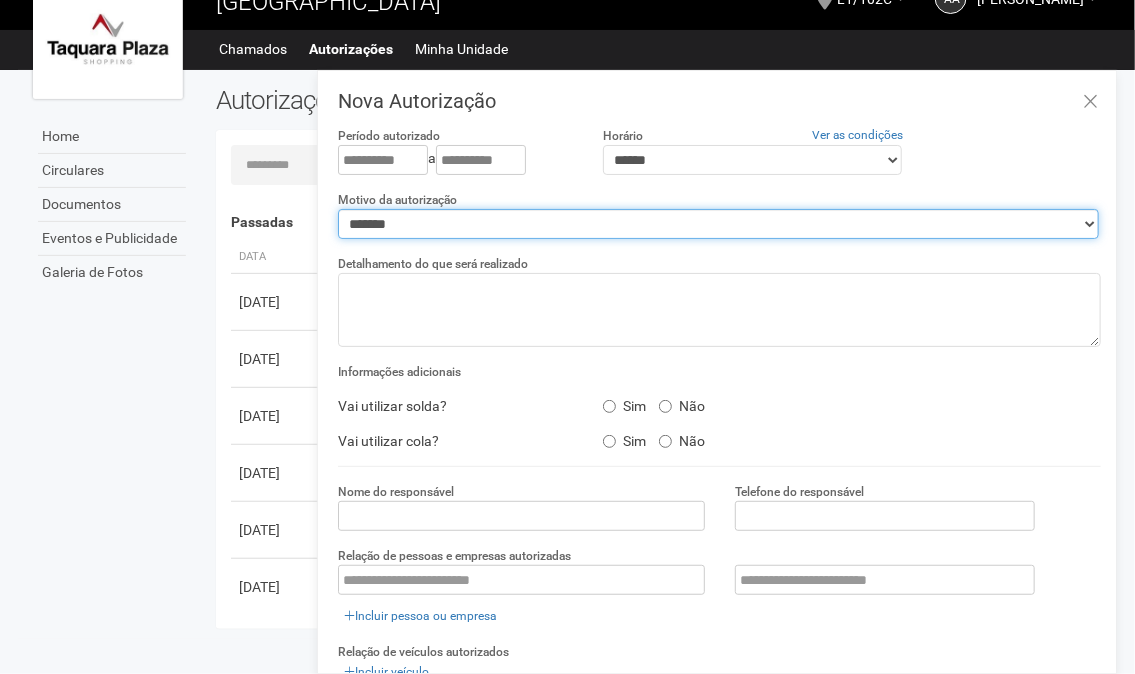 click on "**********" at bounding box center [718, 224] 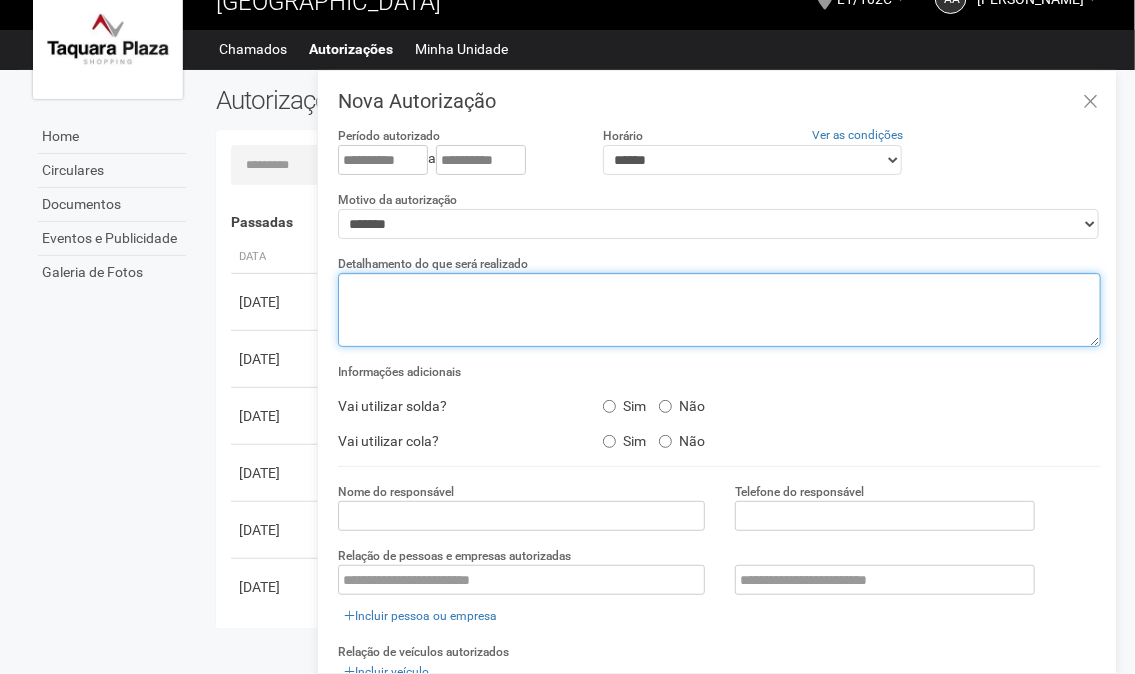 click at bounding box center [719, 310] 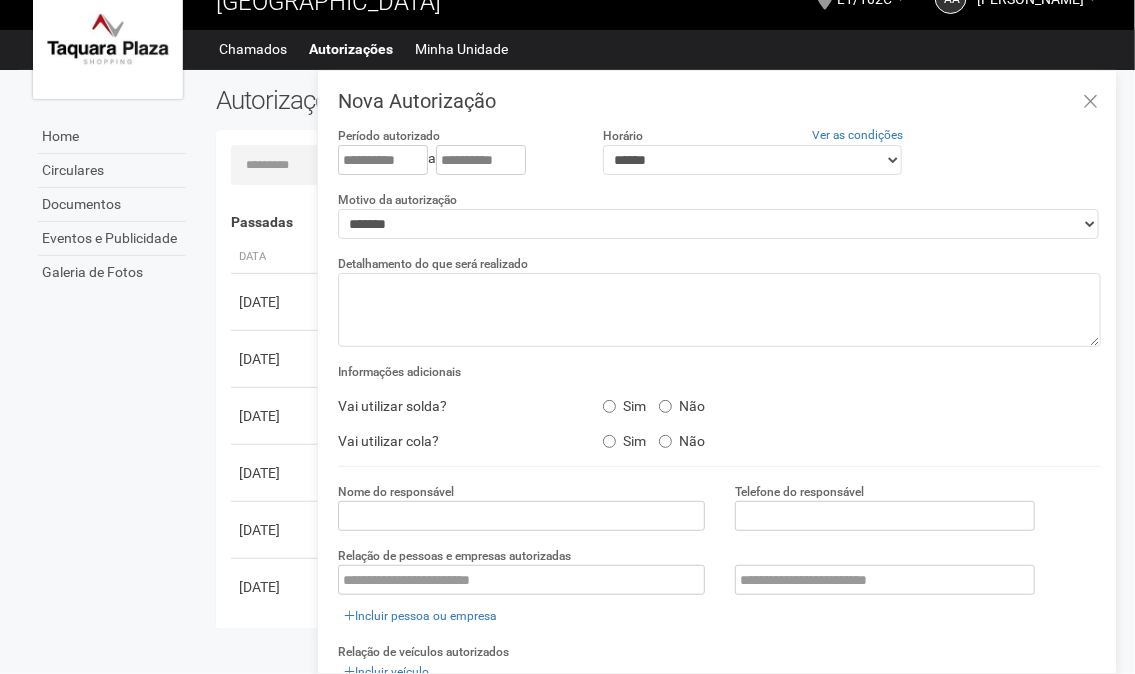 click on "Data" at bounding box center (276, 257) 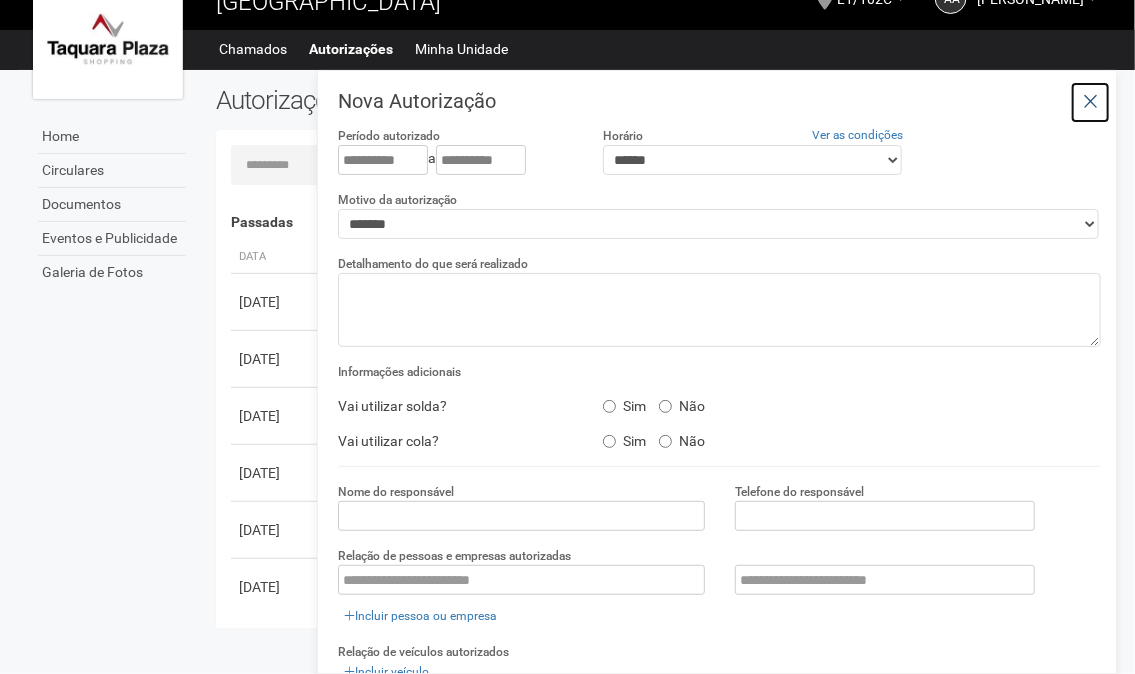 click at bounding box center (1090, 102) 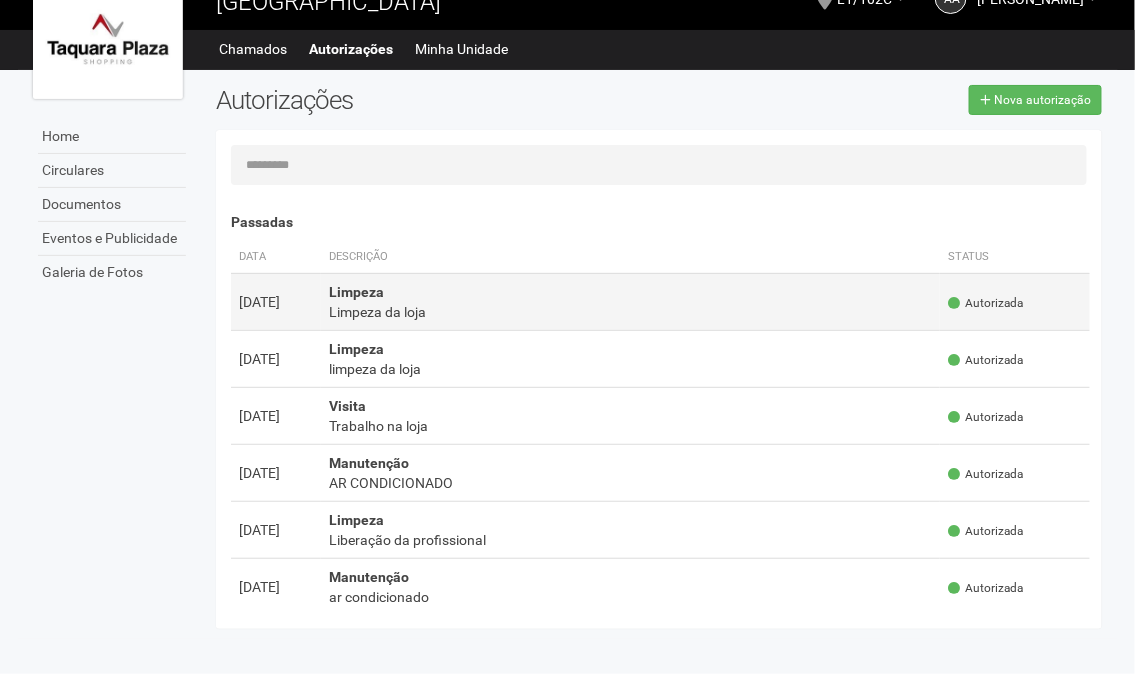 click on "Limpeza da loja" at bounding box center (631, 312) 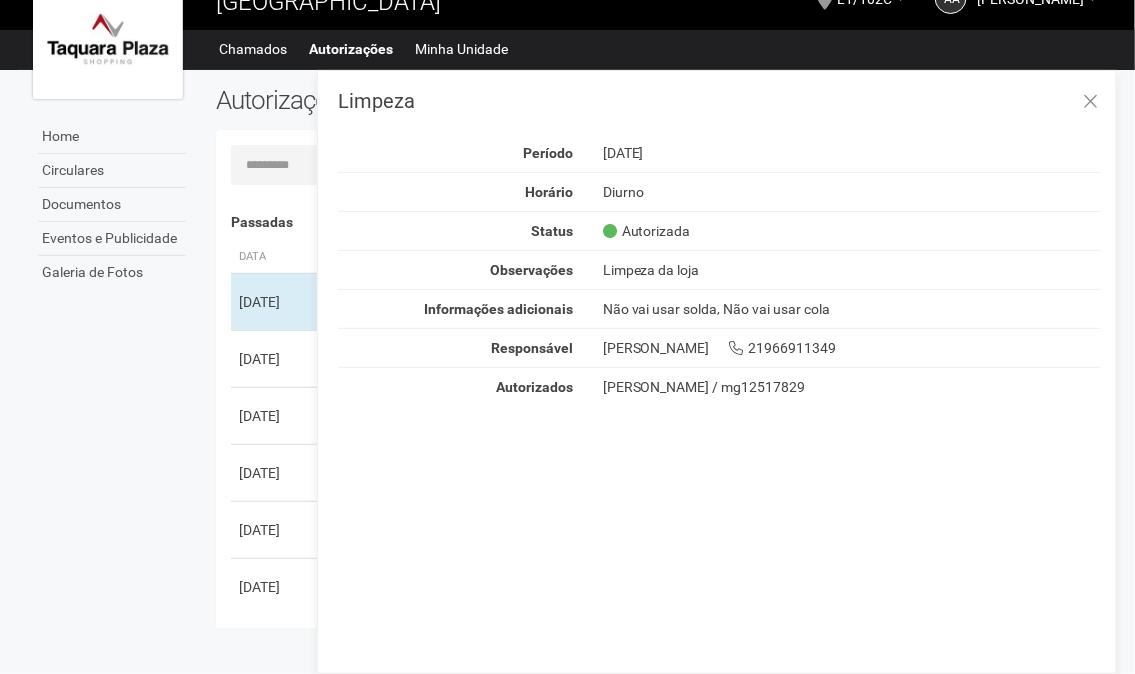 drag, startPoint x: 782, startPoint y: 374, endPoint x: 595, endPoint y: 401, distance: 188.93915 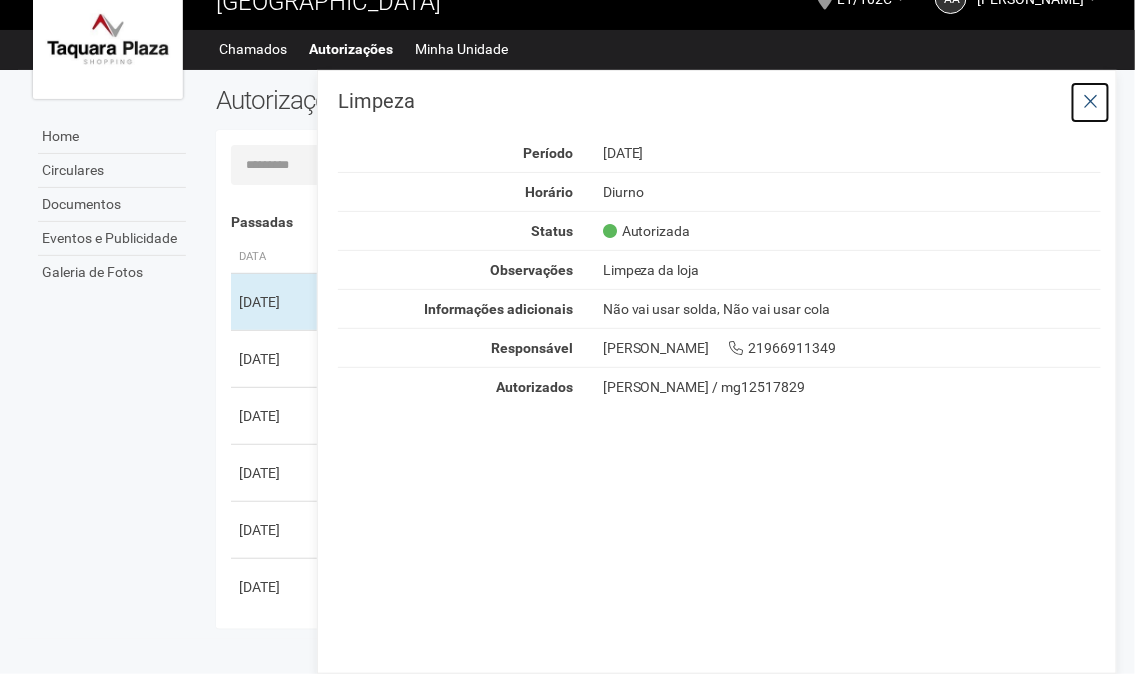 click at bounding box center [1090, 102] 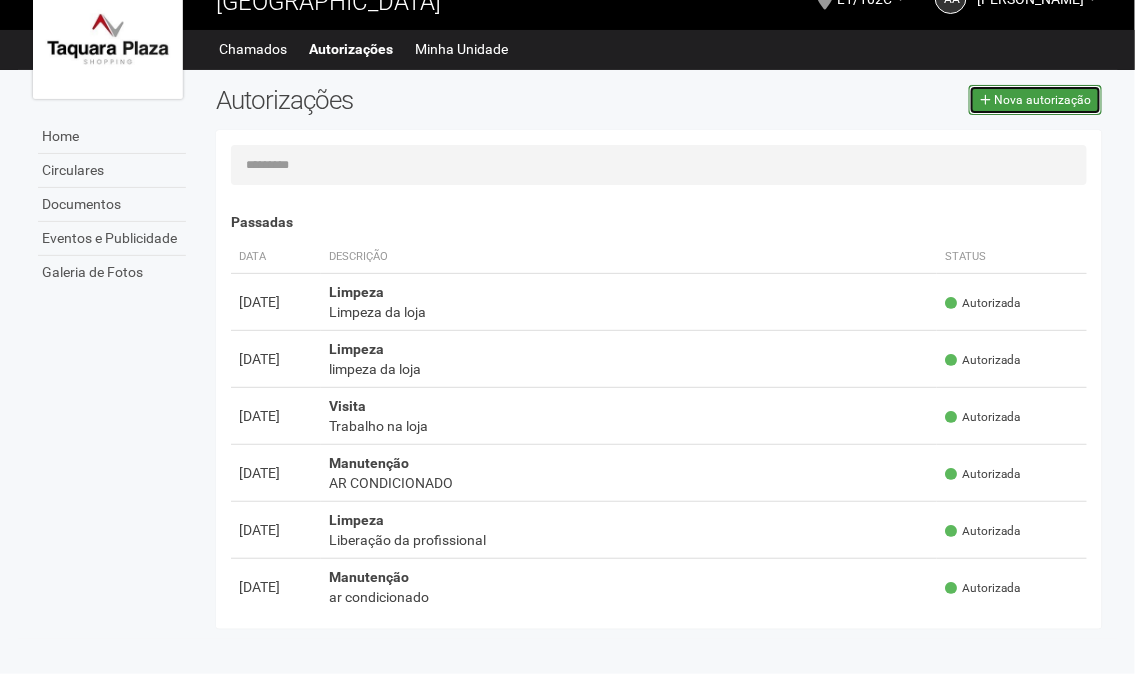 click on "Nova autorização" at bounding box center [1035, 100] 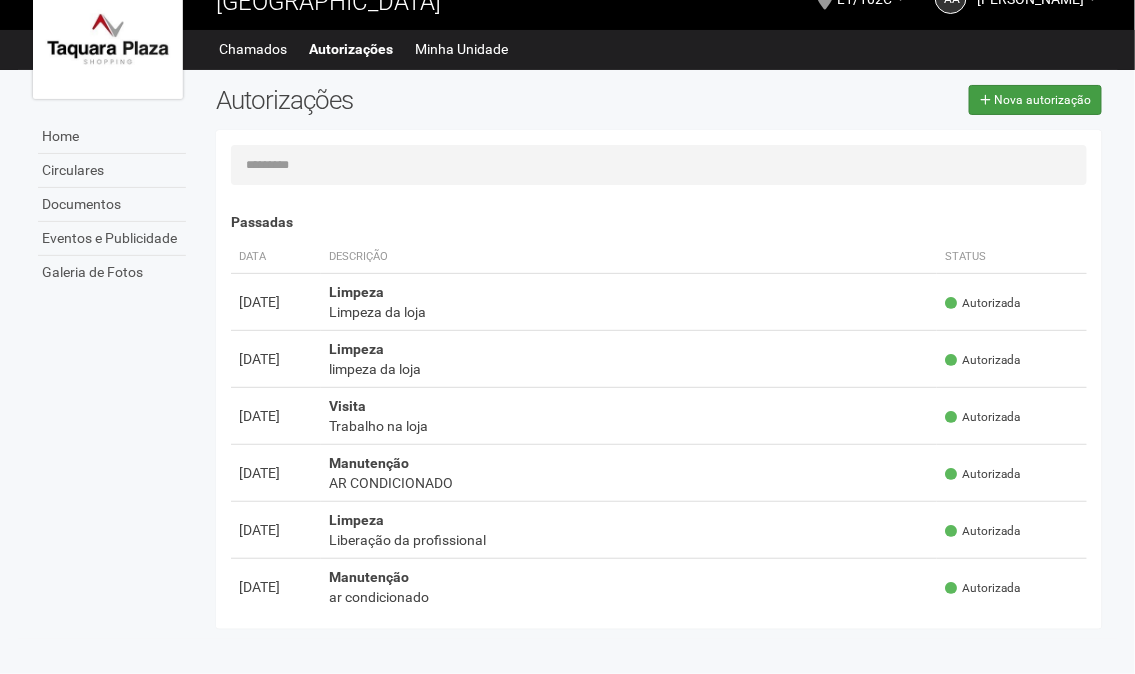 type 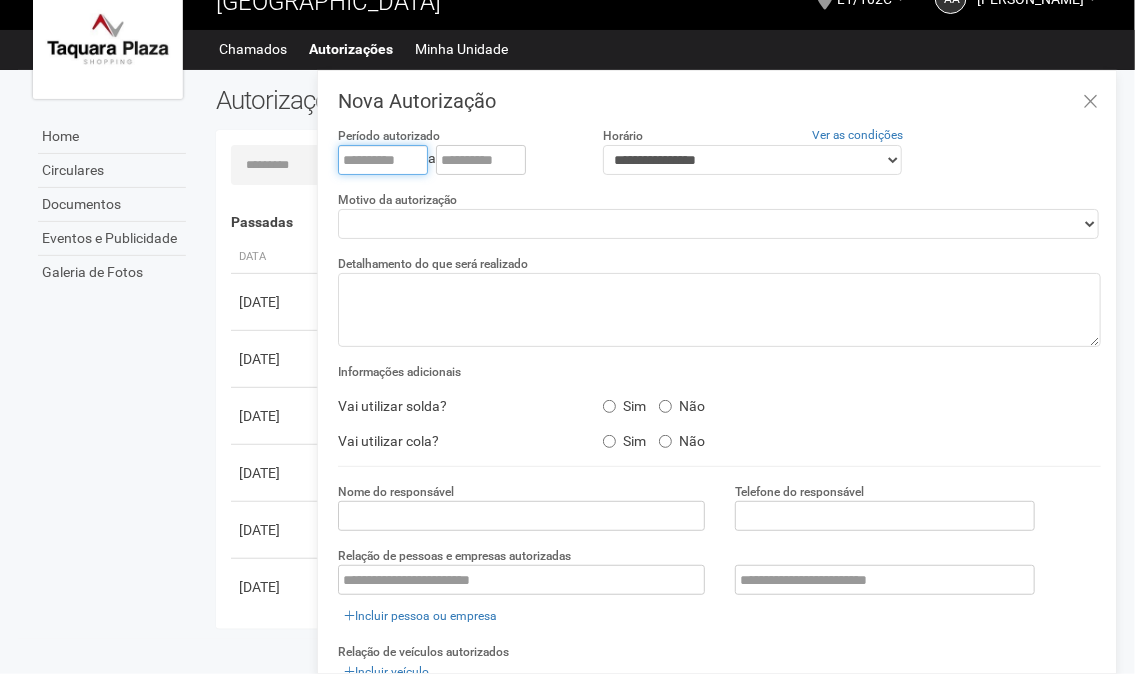 click at bounding box center [383, 160] 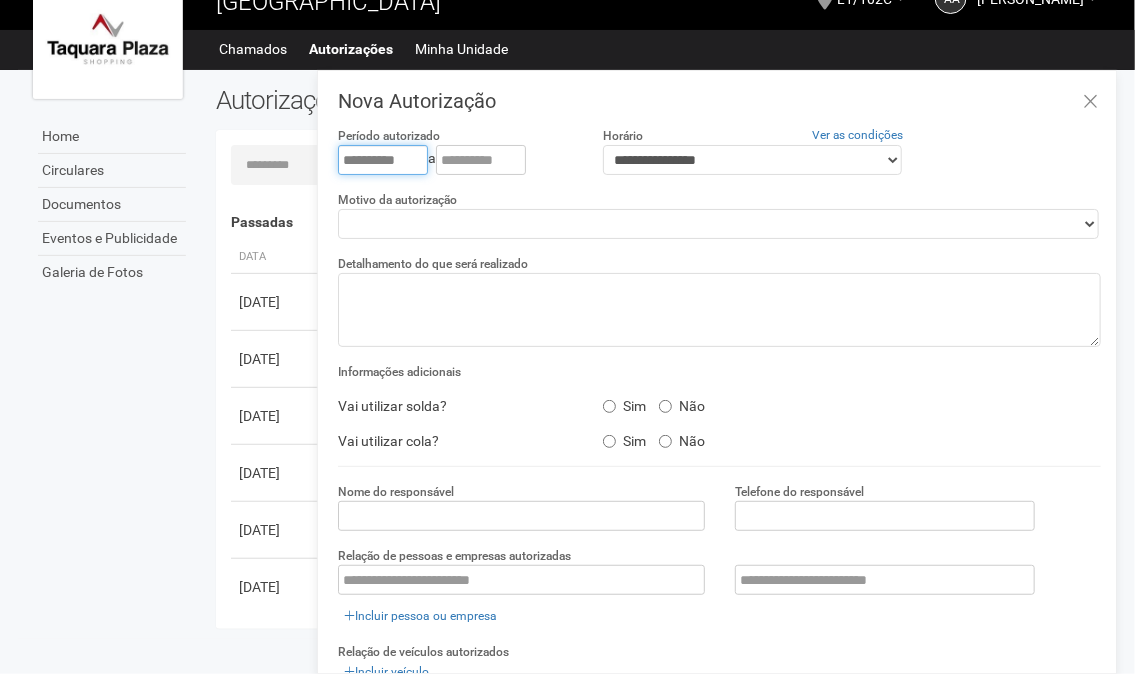 type on "**********" 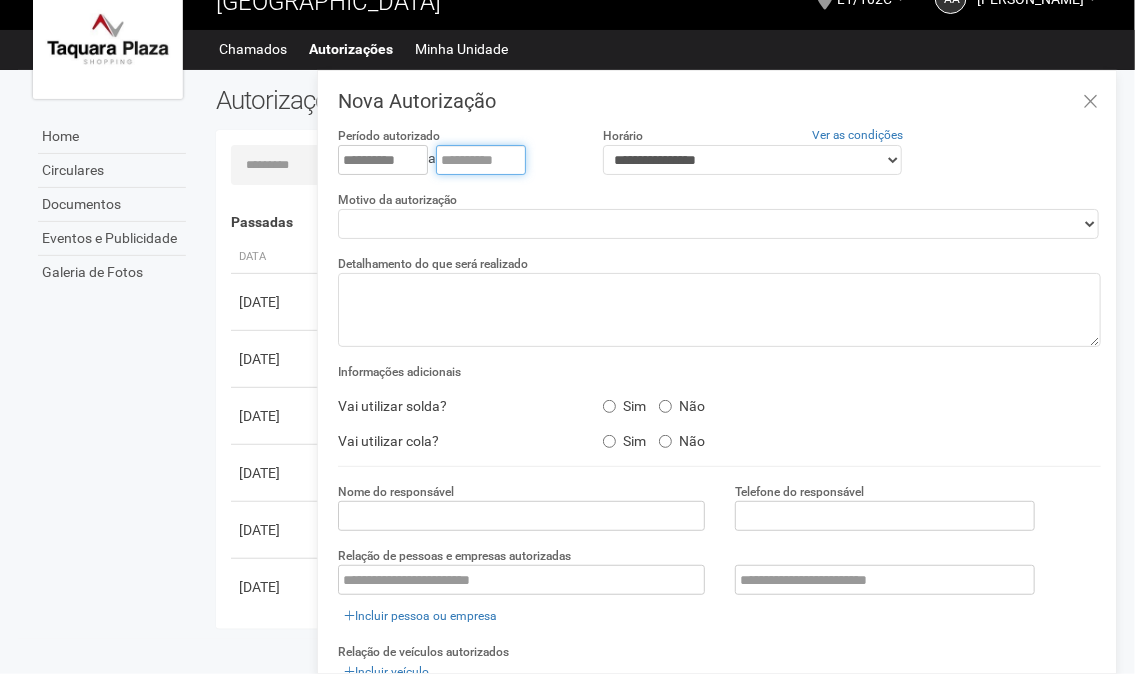 click at bounding box center [481, 160] 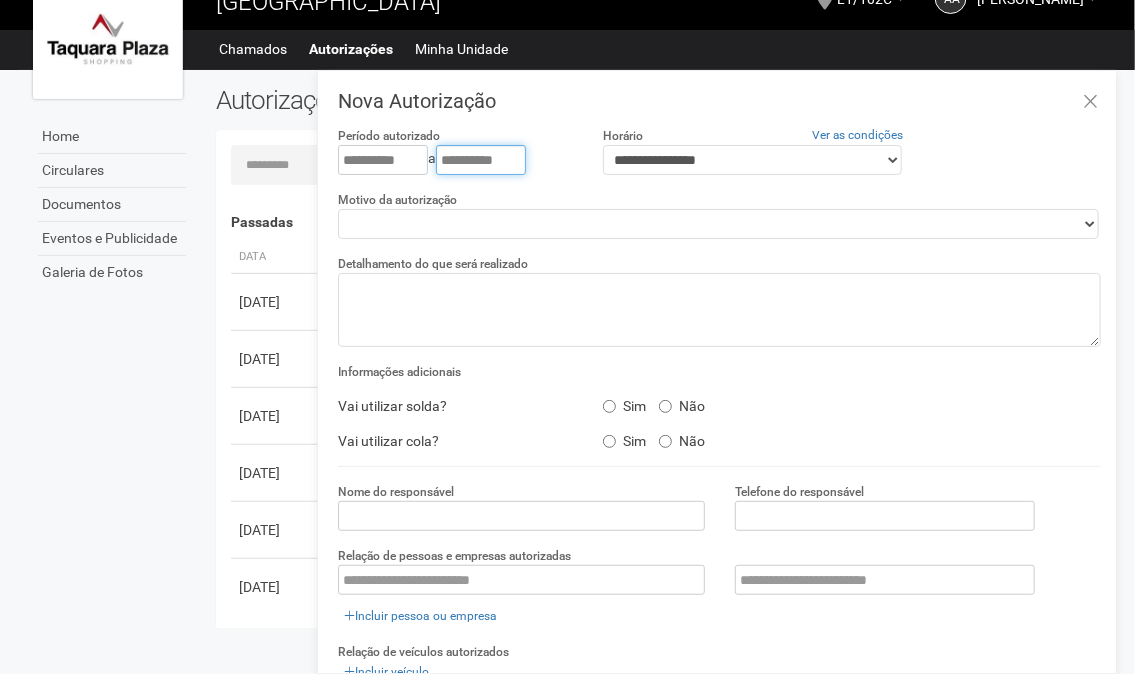 type on "**********" 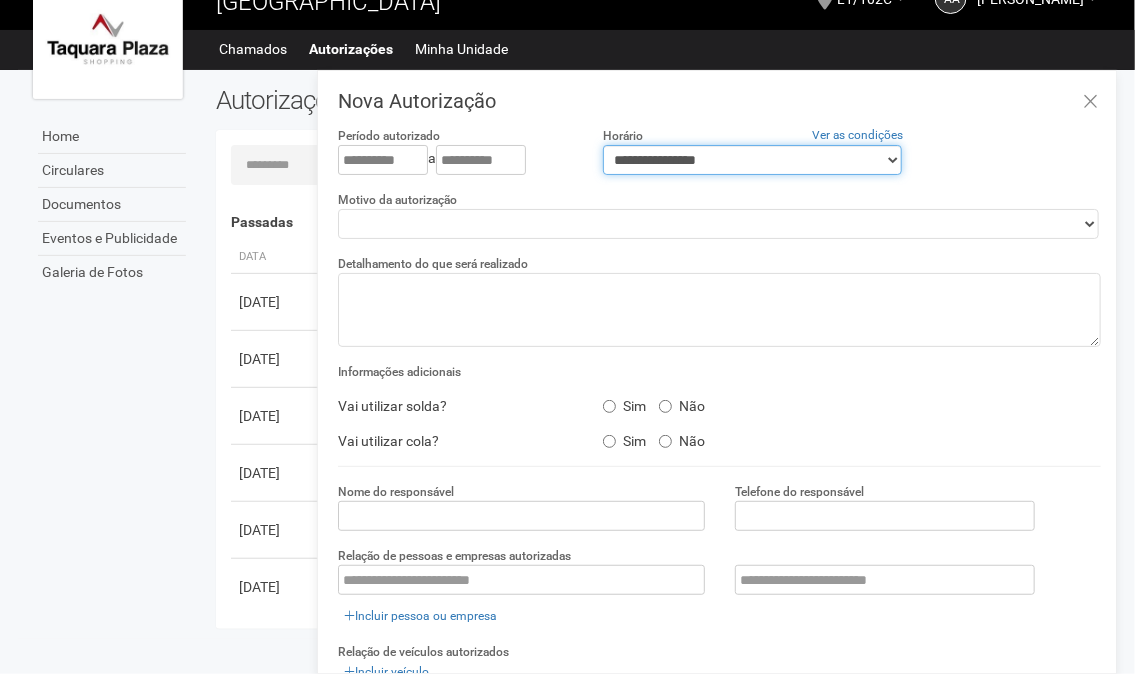 click on "**********" at bounding box center (752, 160) 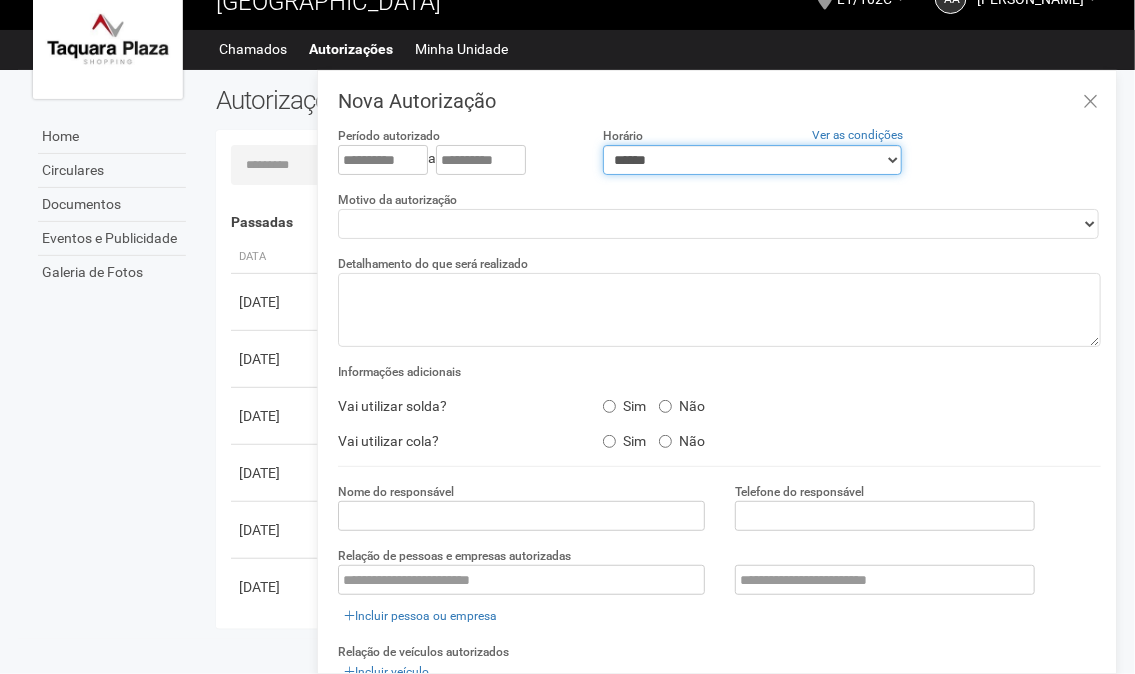 click on "**********" at bounding box center [752, 160] 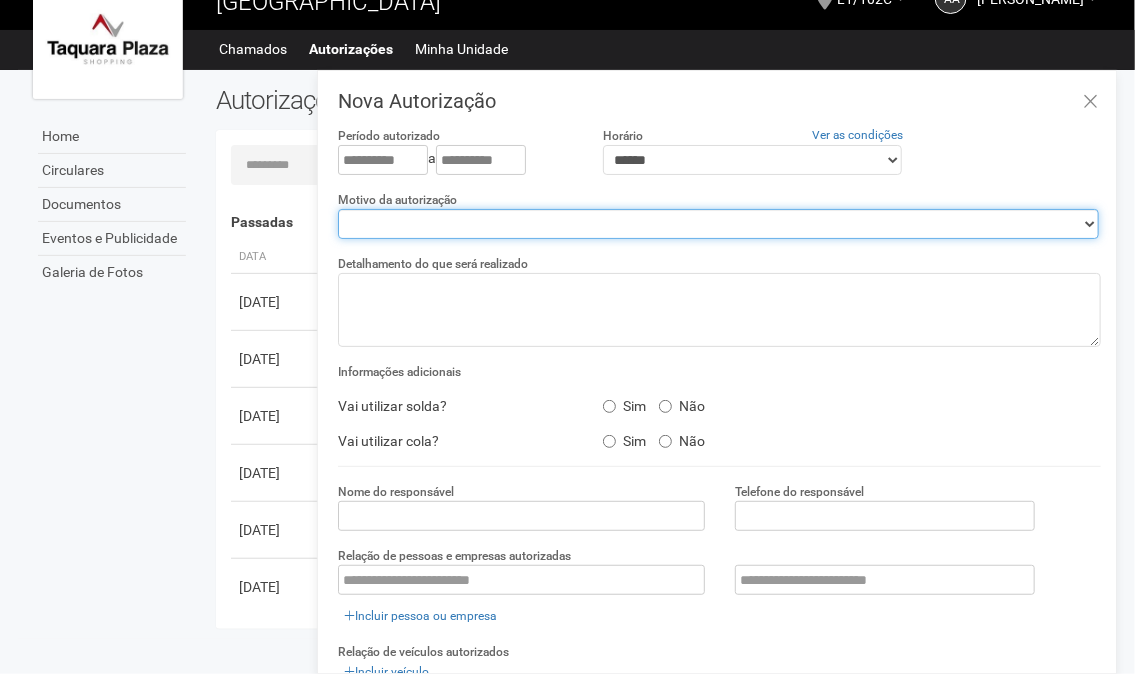 click on "**********" at bounding box center (718, 224) 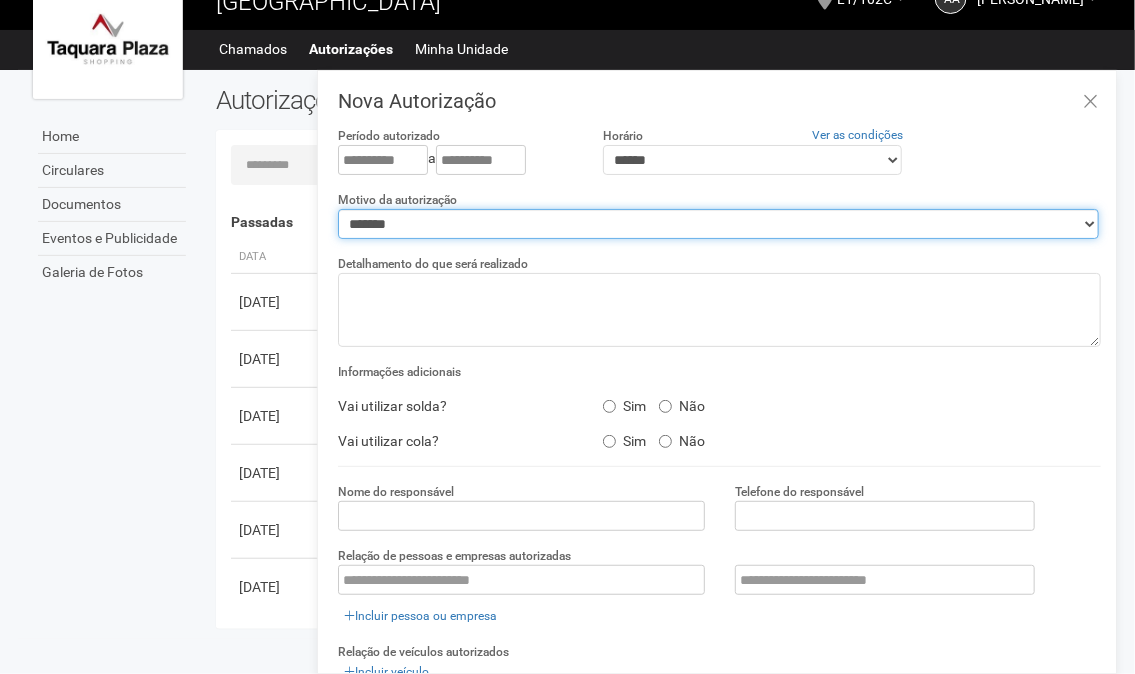 click on "**********" at bounding box center [718, 224] 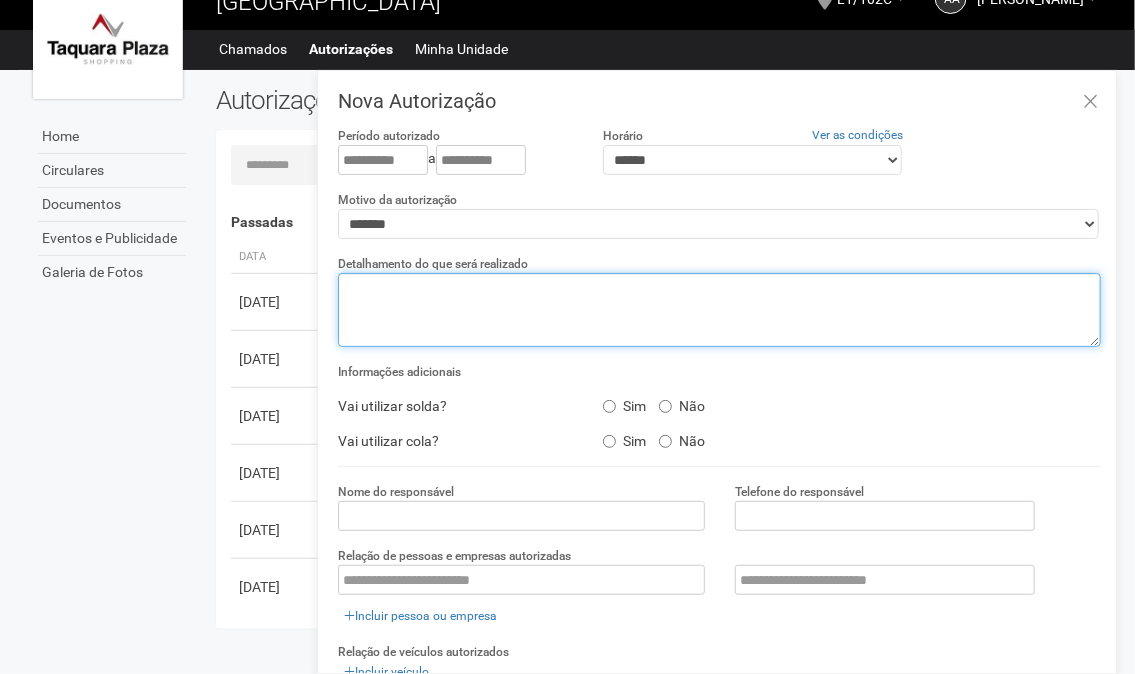 click at bounding box center [719, 310] 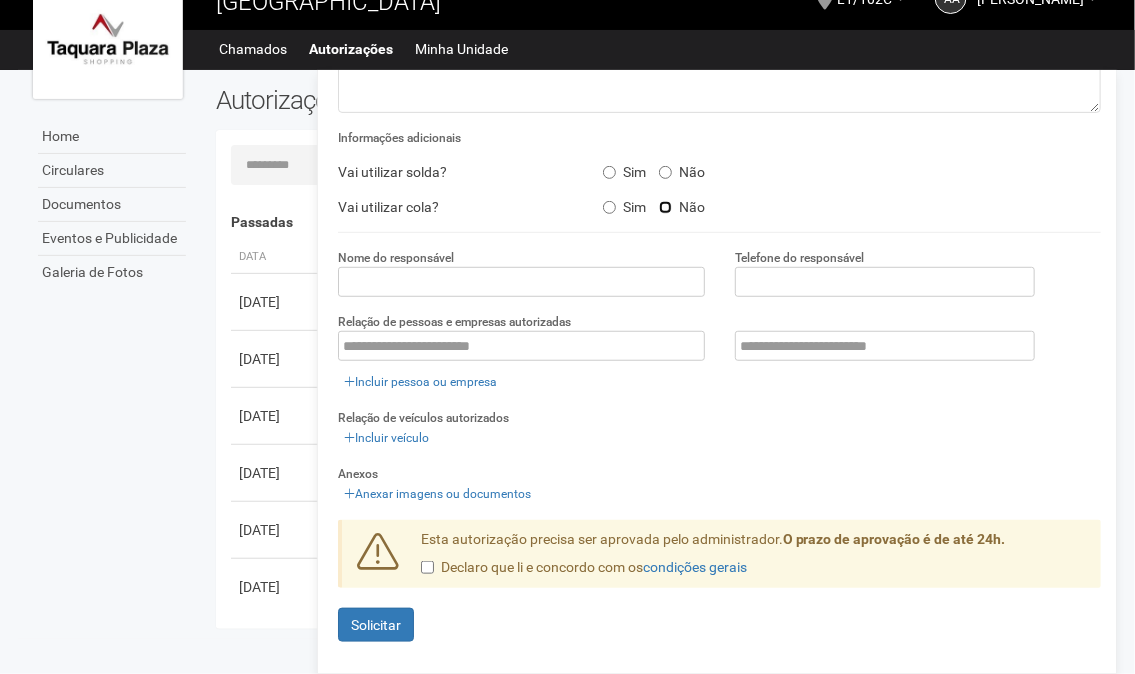 scroll, scrollTop: 237, scrollLeft: 0, axis: vertical 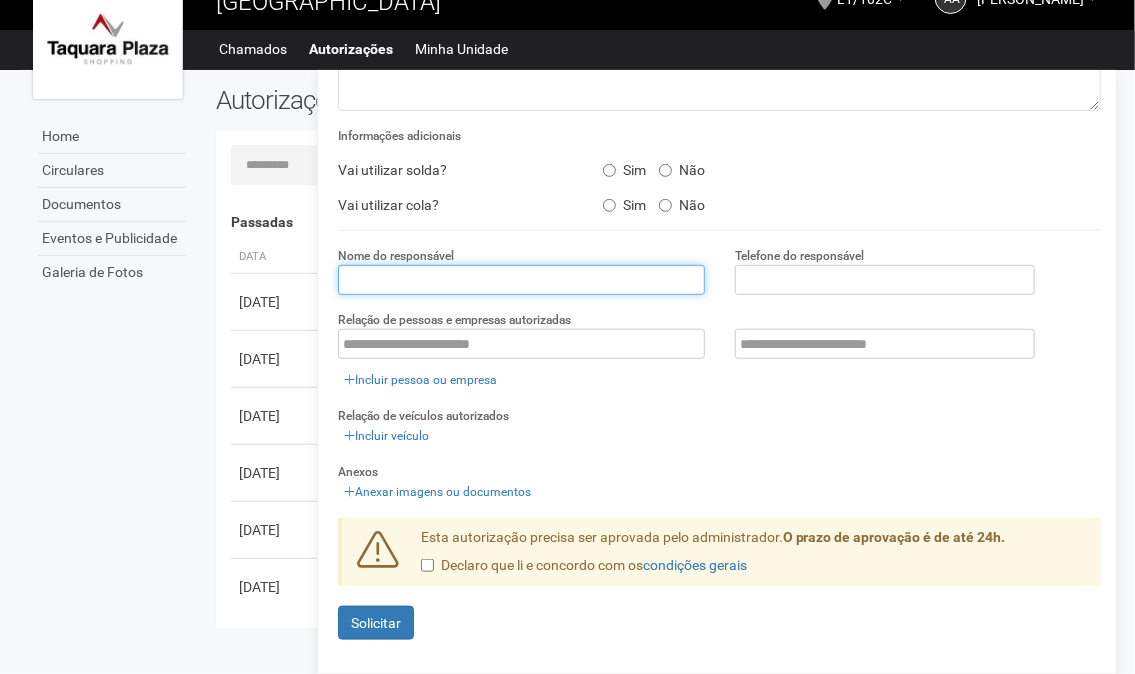 click at bounding box center (521, 280) 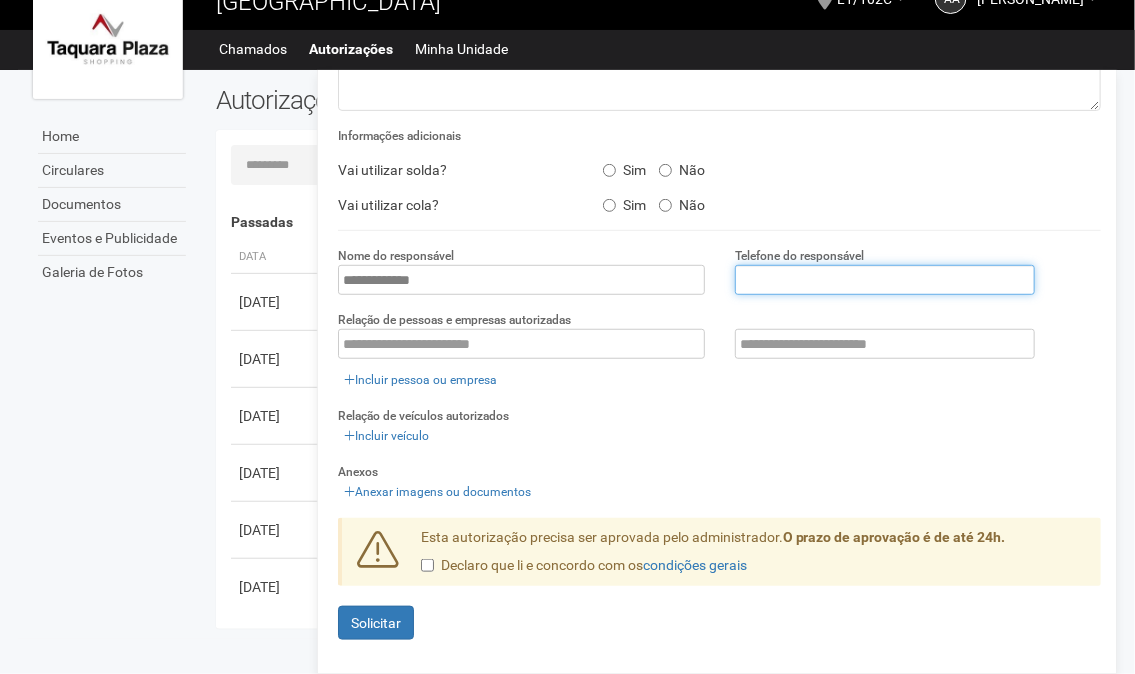 click at bounding box center [885, 280] 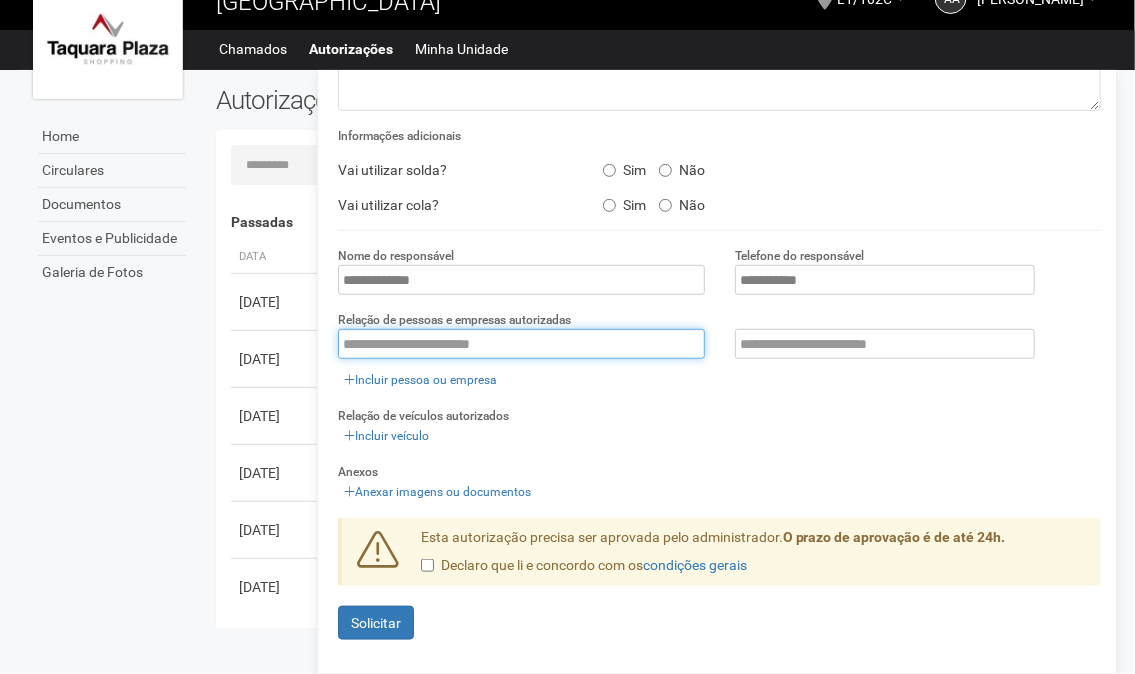 click at bounding box center (521, 344) 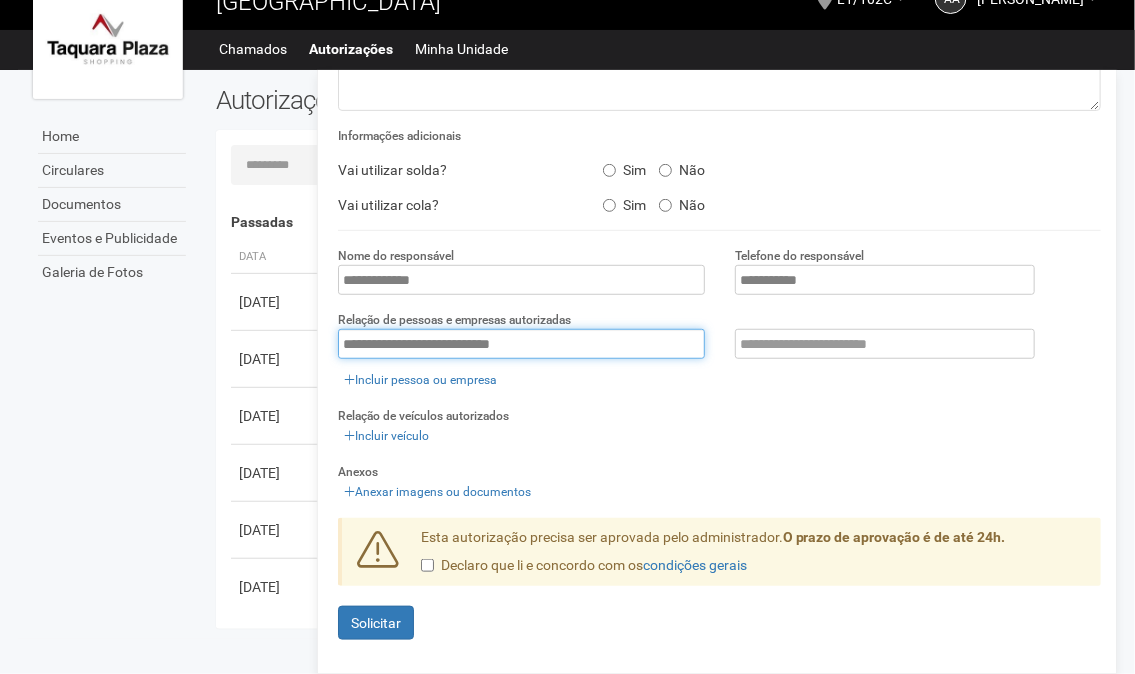 drag, startPoint x: 553, startPoint y: 342, endPoint x: 454, endPoint y: 347, distance: 99.12618 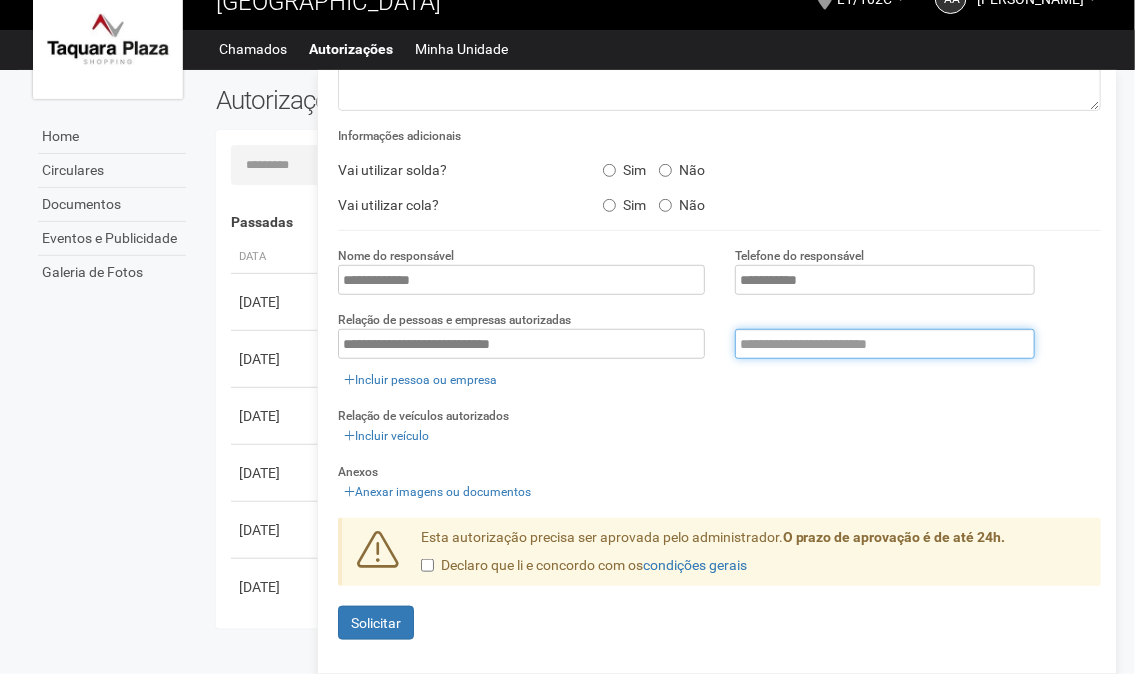 click at bounding box center (885, 344) 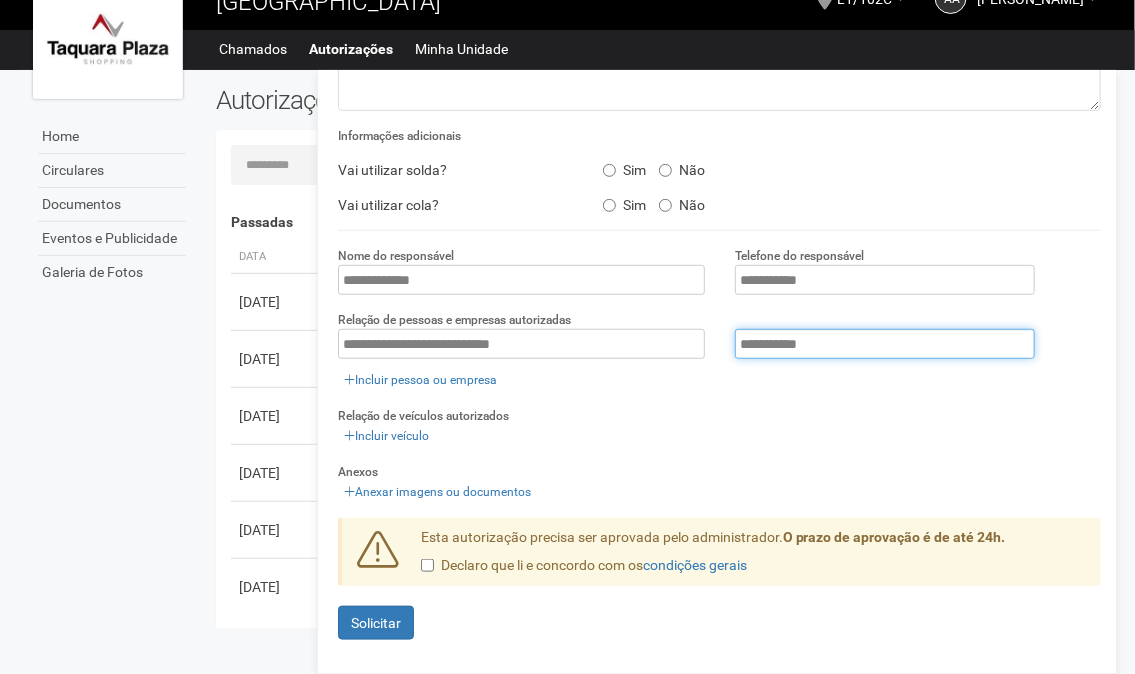 type on "**********" 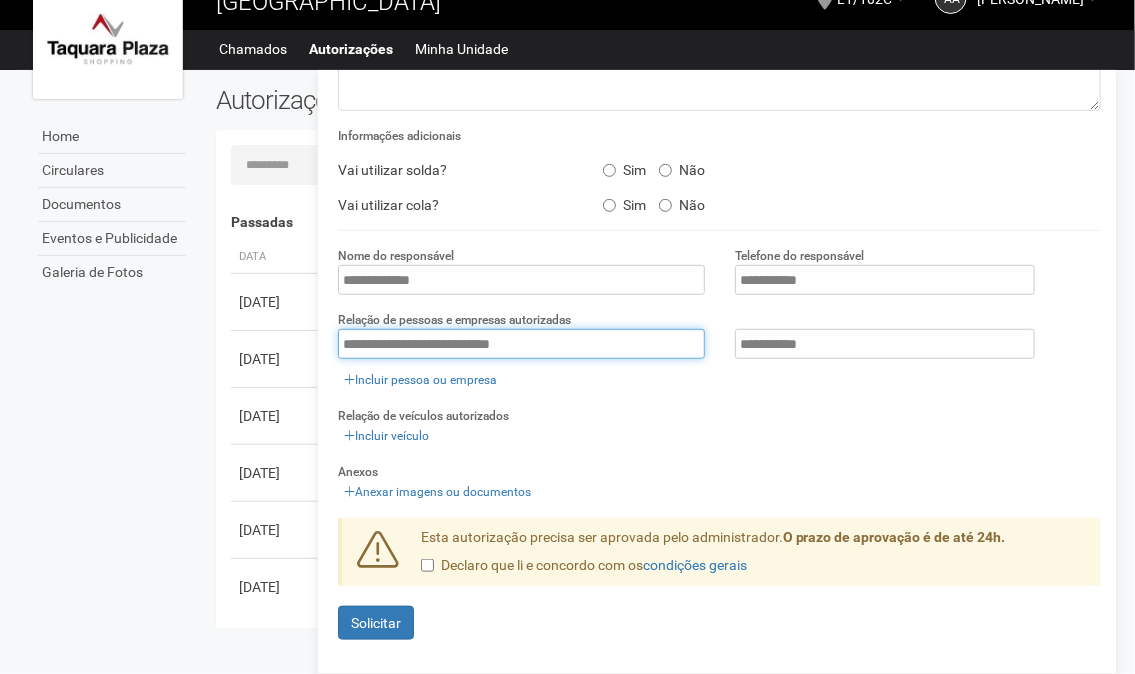 drag, startPoint x: 571, startPoint y: 350, endPoint x: 445, endPoint y: 355, distance: 126.09917 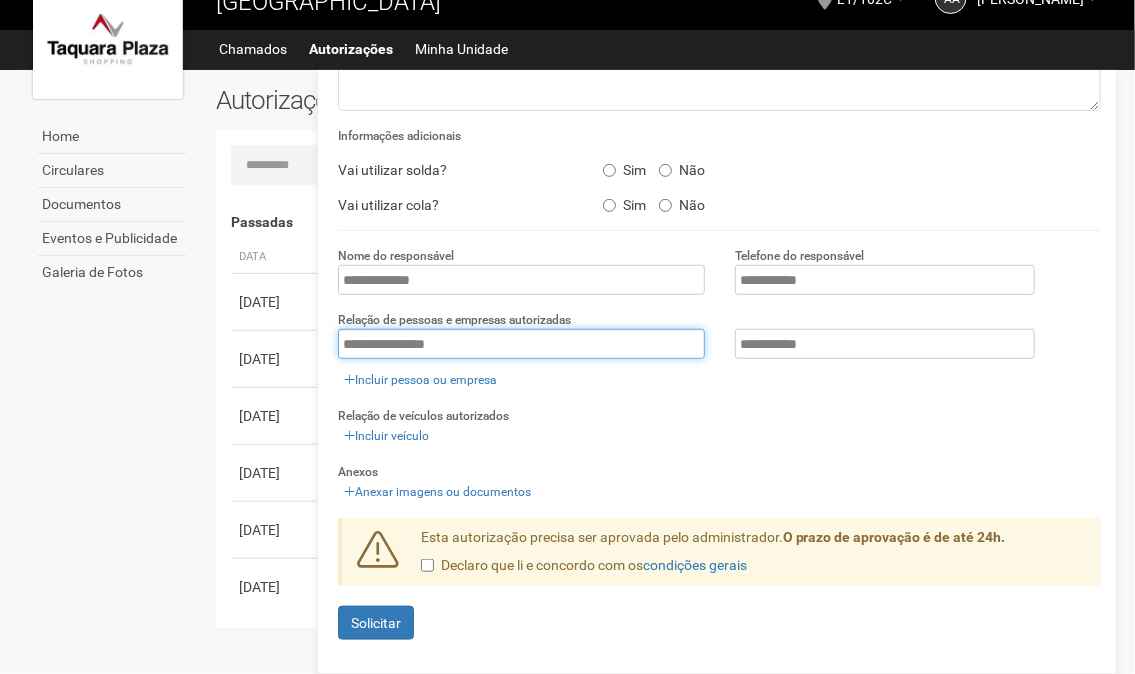 type on "**********" 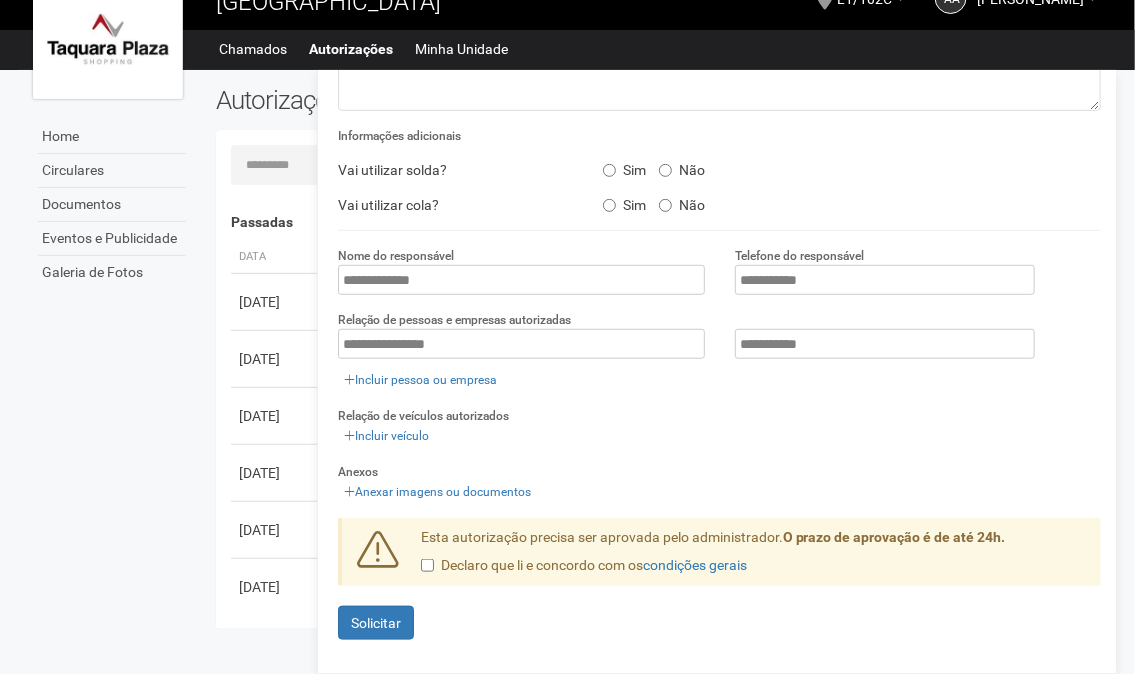 click on "**********" at bounding box center [719, 264] 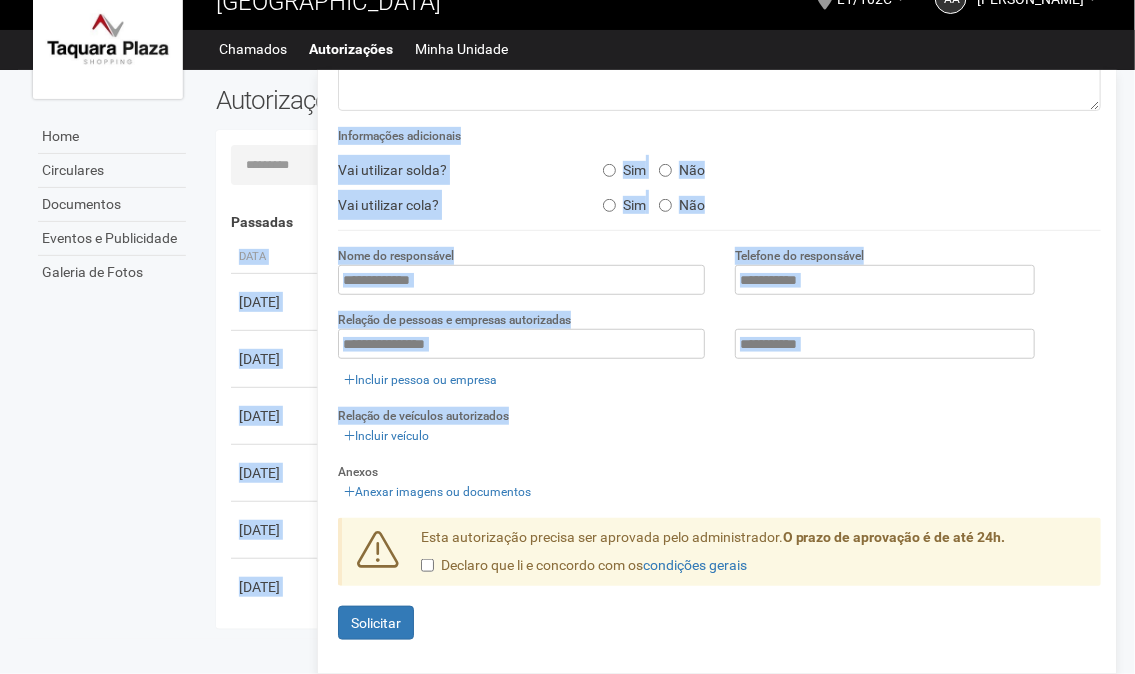 drag, startPoint x: 1112, startPoint y: 440, endPoint x: 1121, endPoint y: 364, distance: 76.53104 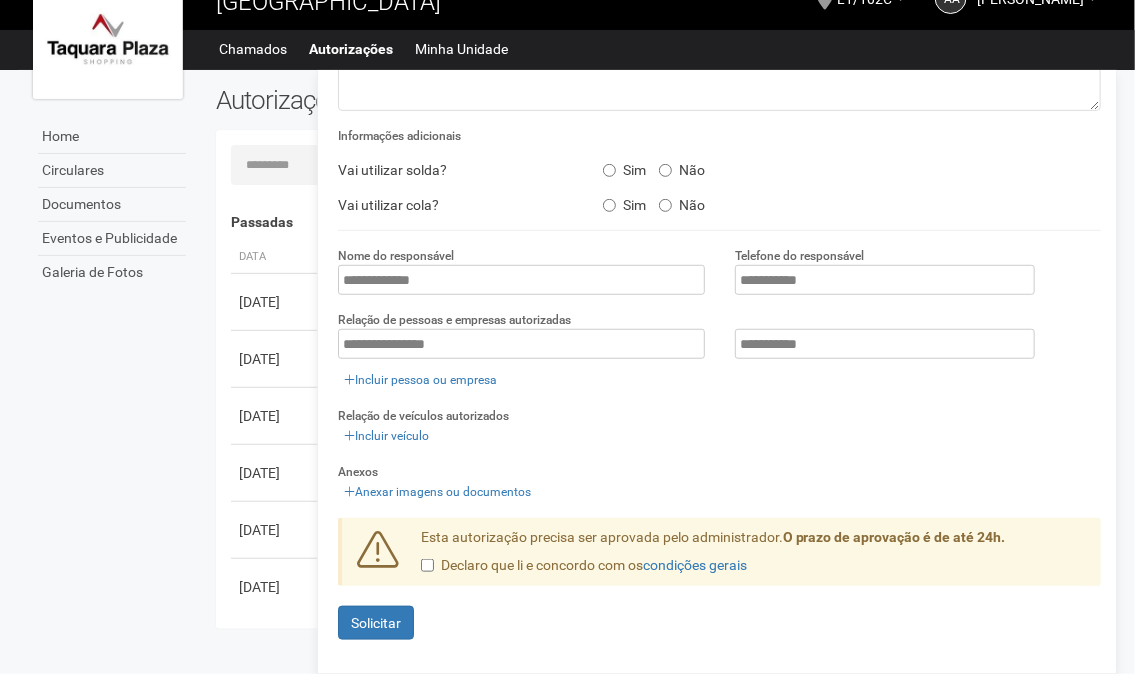 click on "**********" at bounding box center [717, 372] 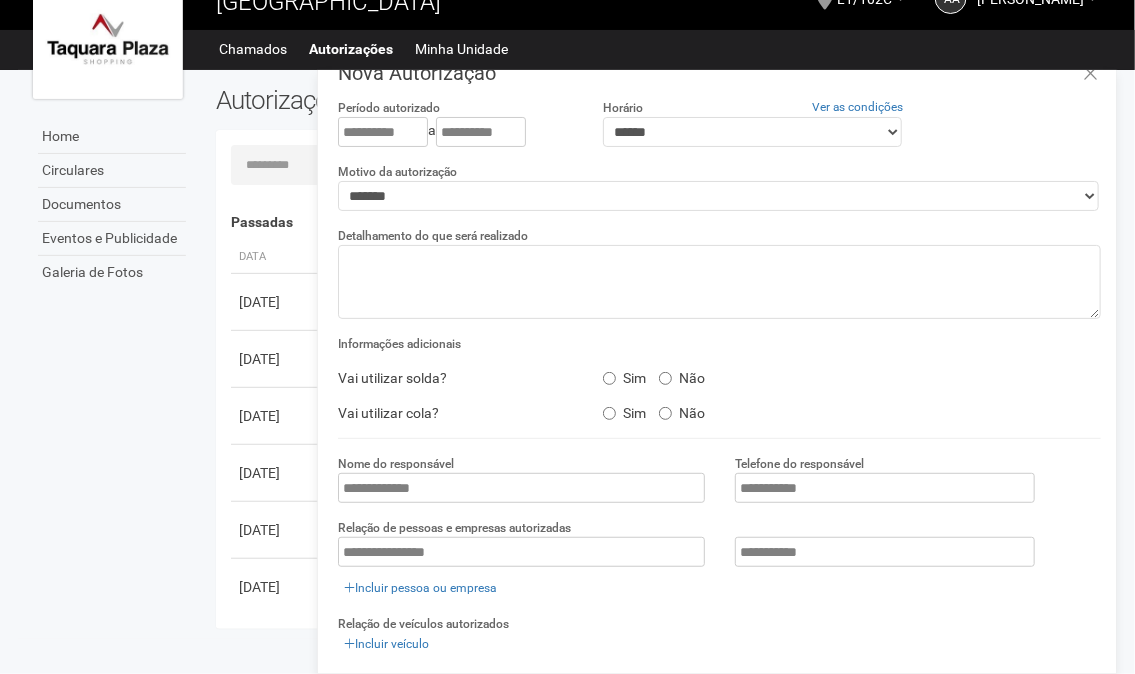 scroll, scrollTop: 23, scrollLeft: 0, axis: vertical 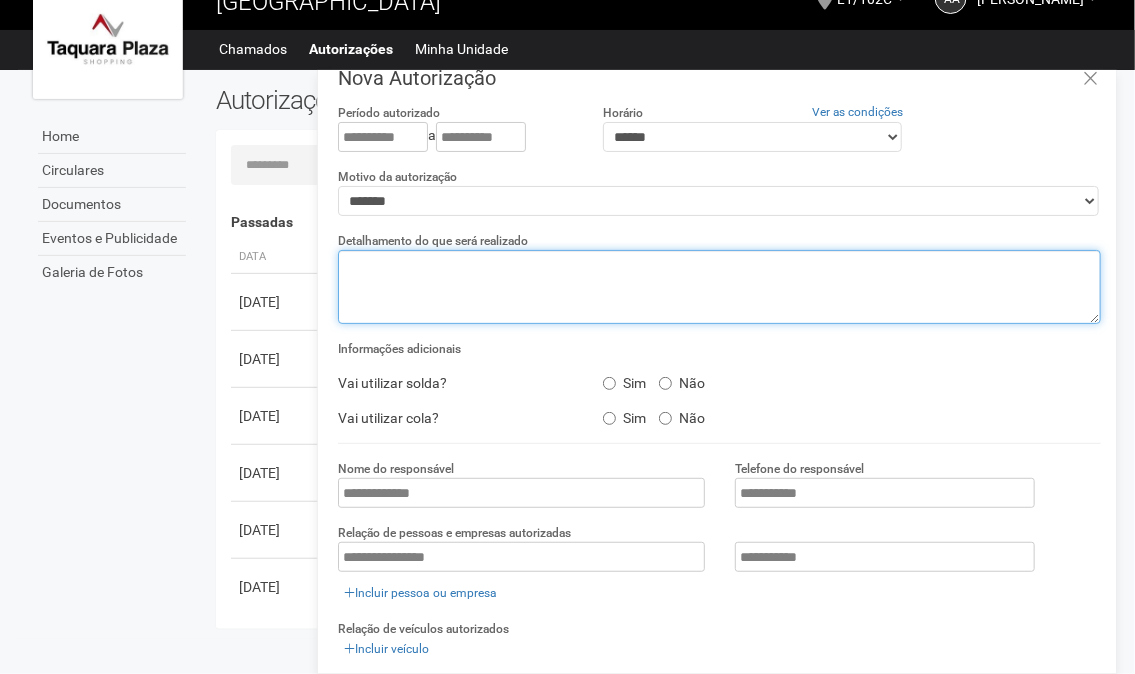 click at bounding box center [719, 287] 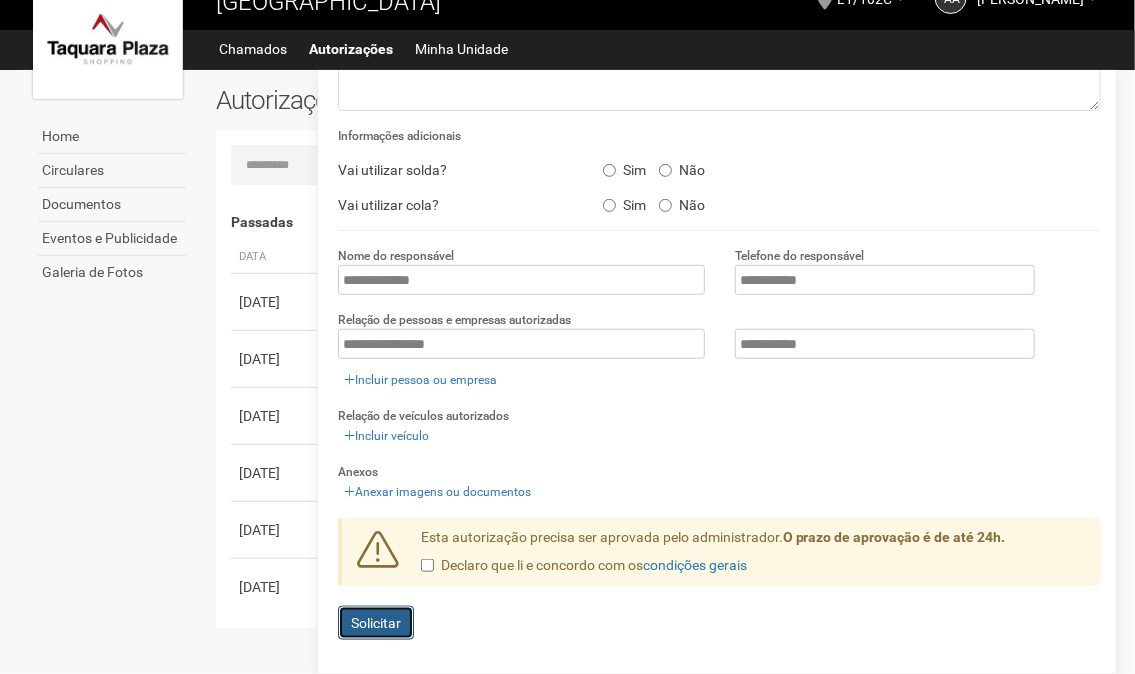 click on "Solicitar" at bounding box center (376, 623) 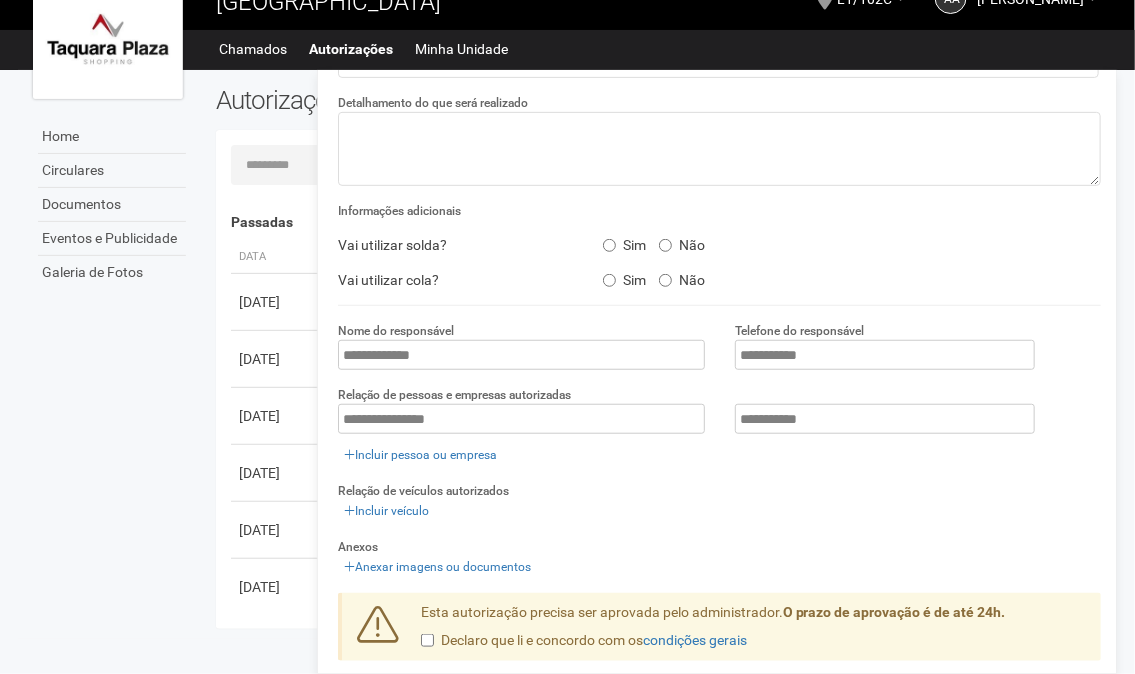 scroll, scrollTop: 55, scrollLeft: 0, axis: vertical 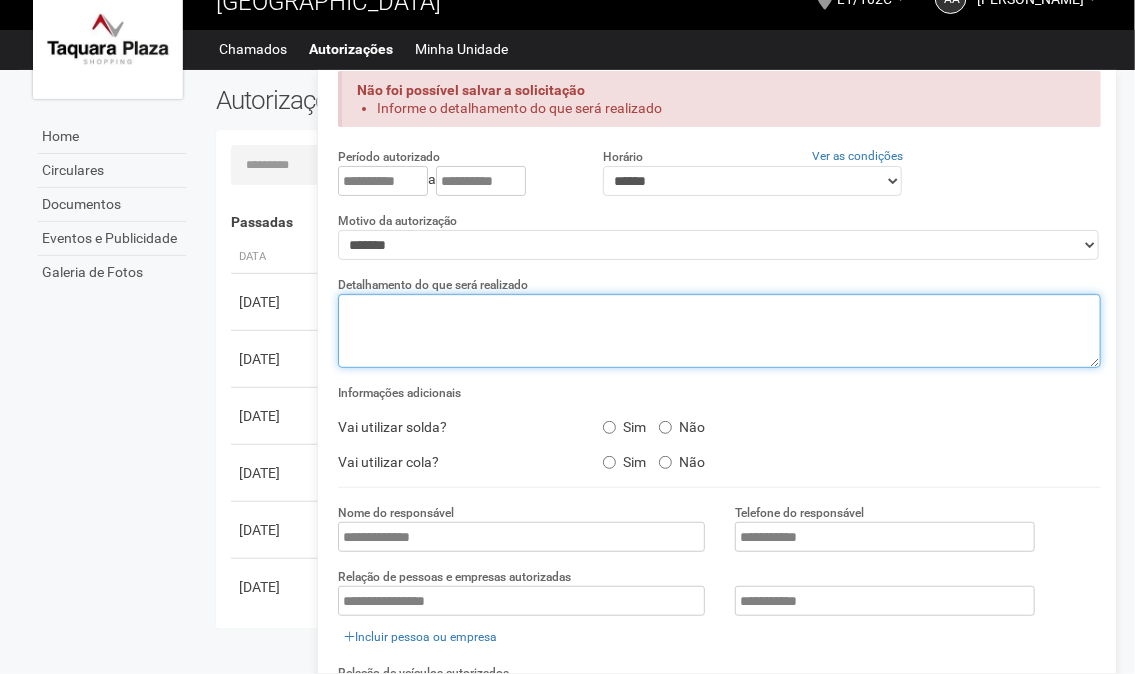 click at bounding box center (719, 331) 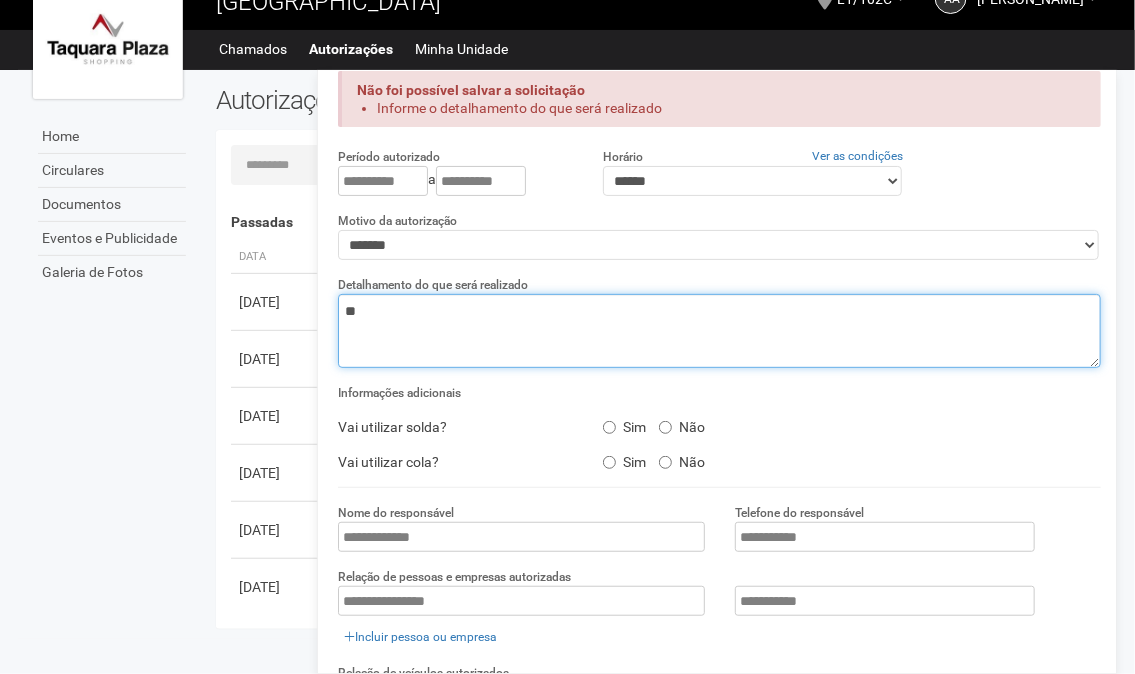 type on "*" 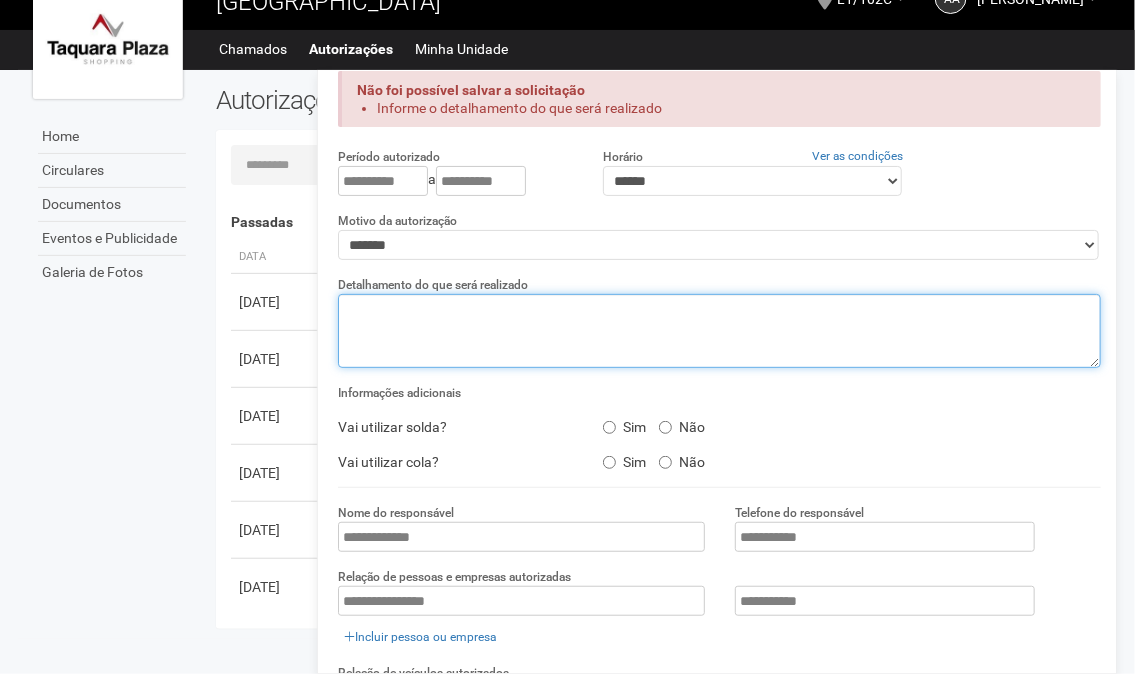type on "*" 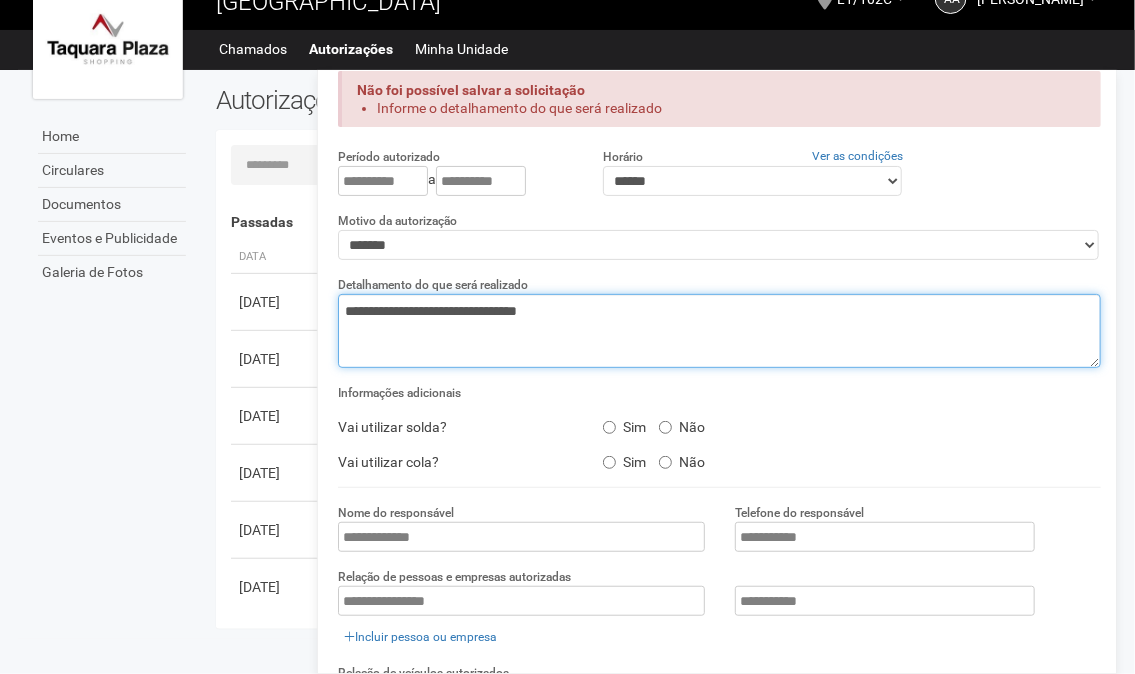 type on "**********" 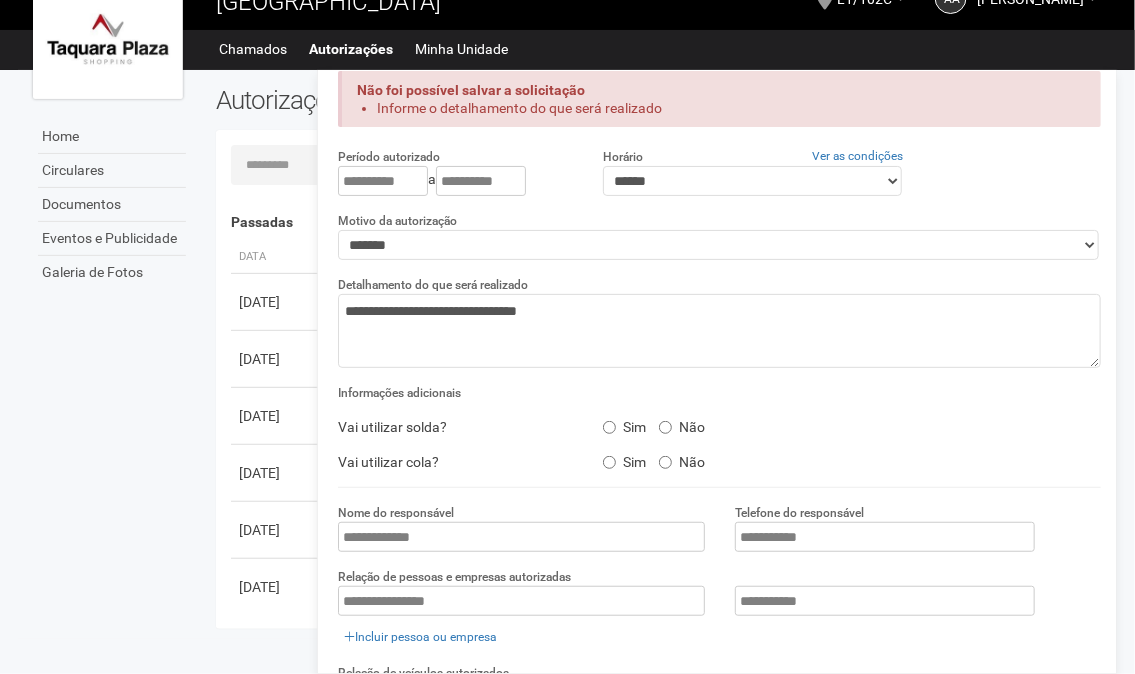 drag, startPoint x: 1114, startPoint y: 342, endPoint x: 1115, endPoint y: 423, distance: 81.00617 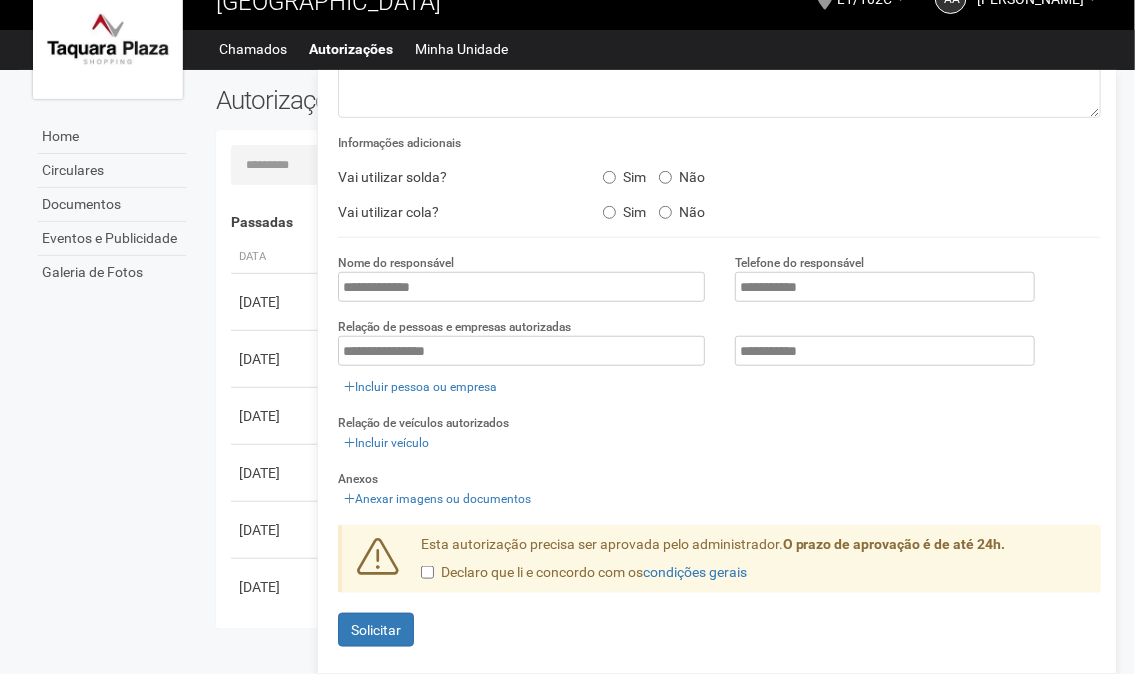 scroll, scrollTop: 311, scrollLeft: 0, axis: vertical 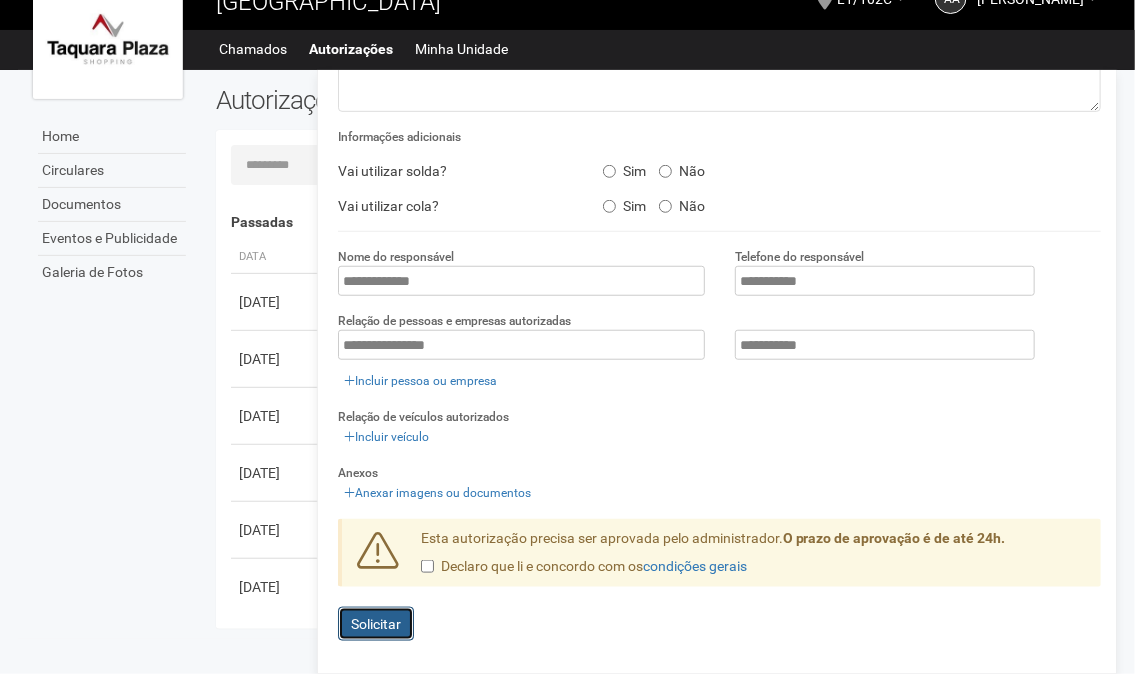click on "Solicitar" at bounding box center [376, 624] 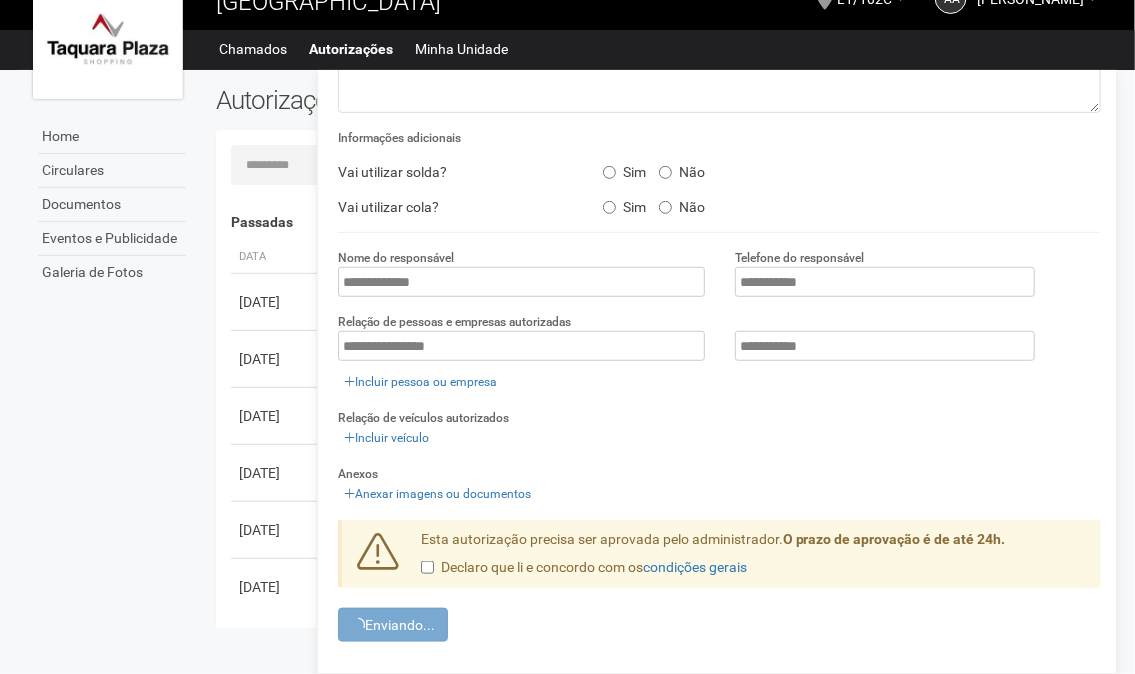 scroll, scrollTop: 0, scrollLeft: 0, axis: both 